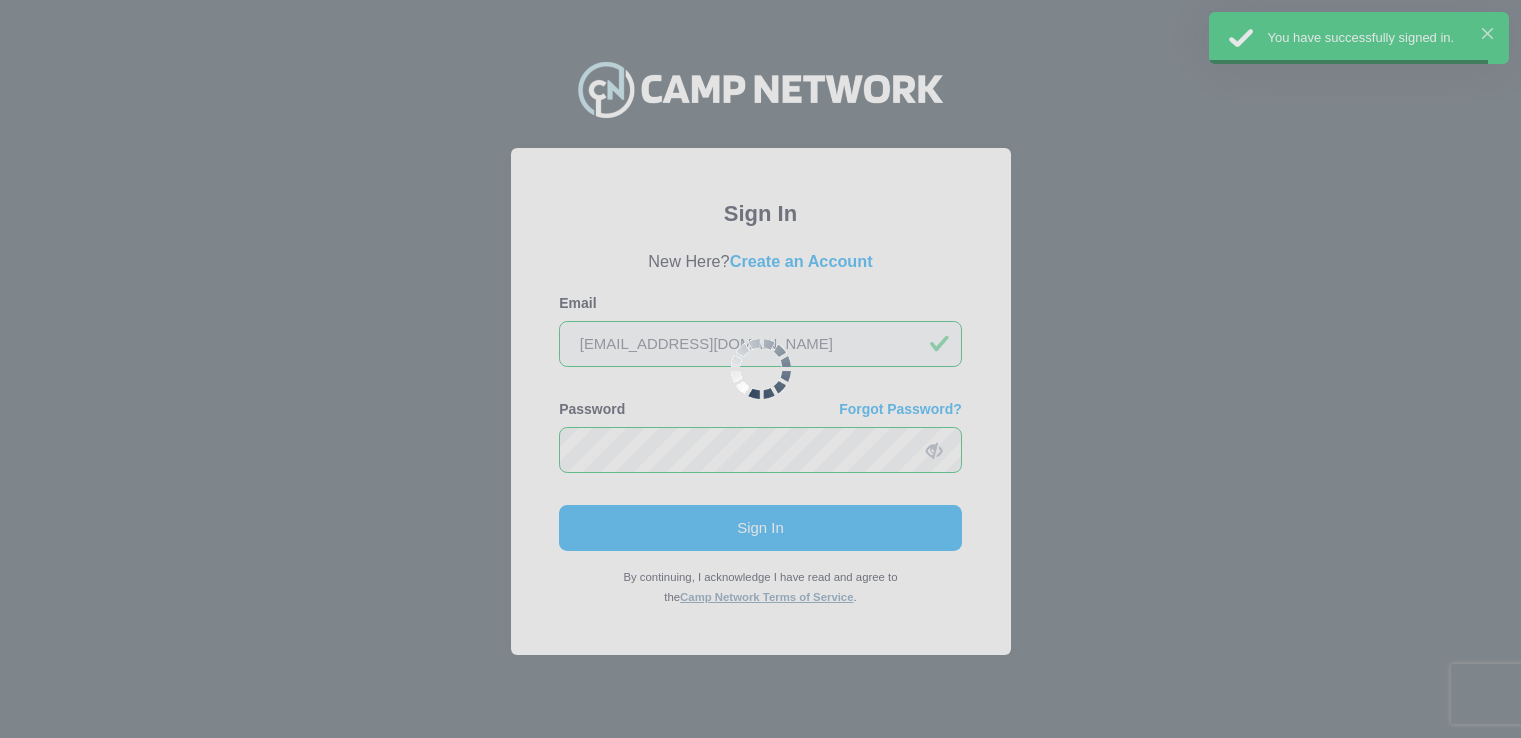scroll, scrollTop: 0, scrollLeft: 0, axis: both 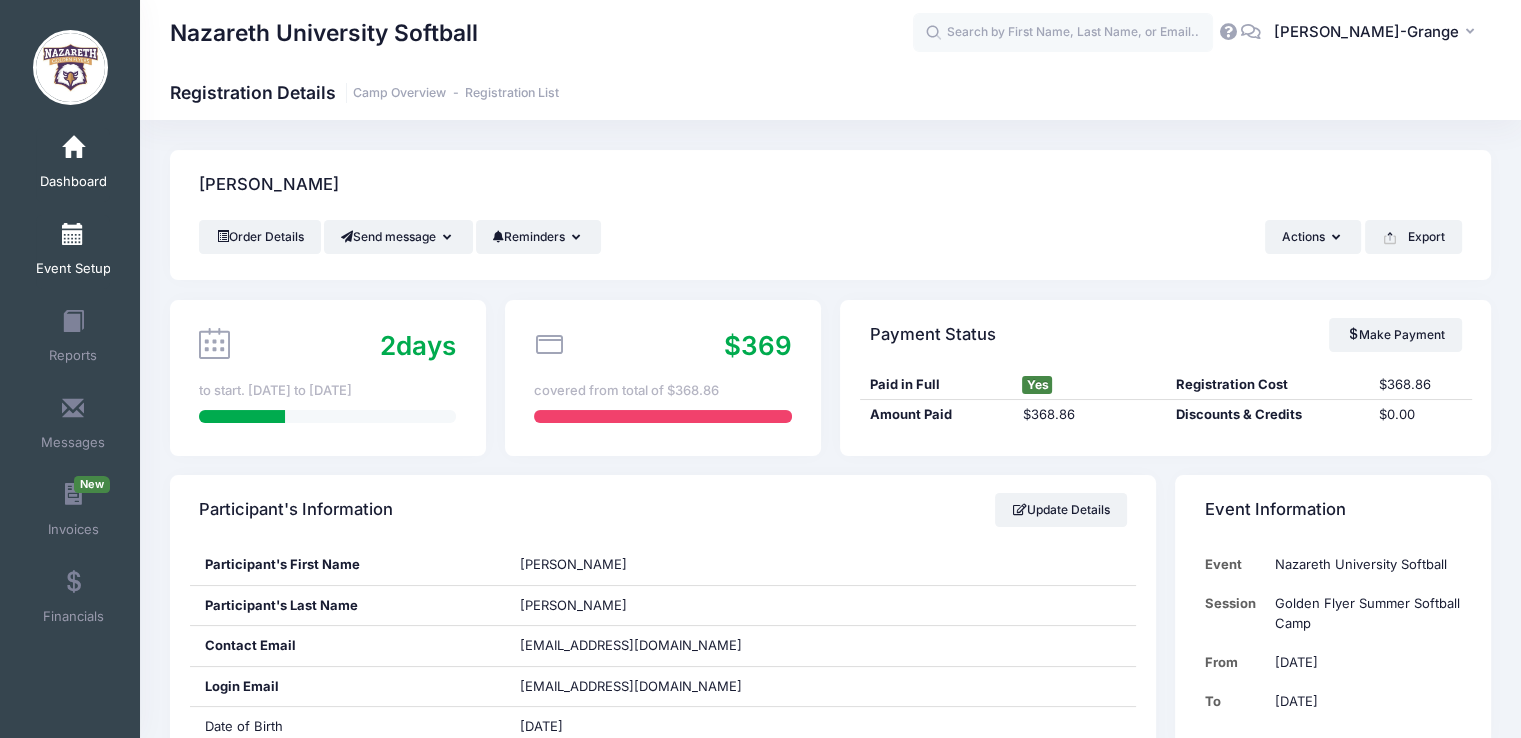 click at bounding box center [73, 235] 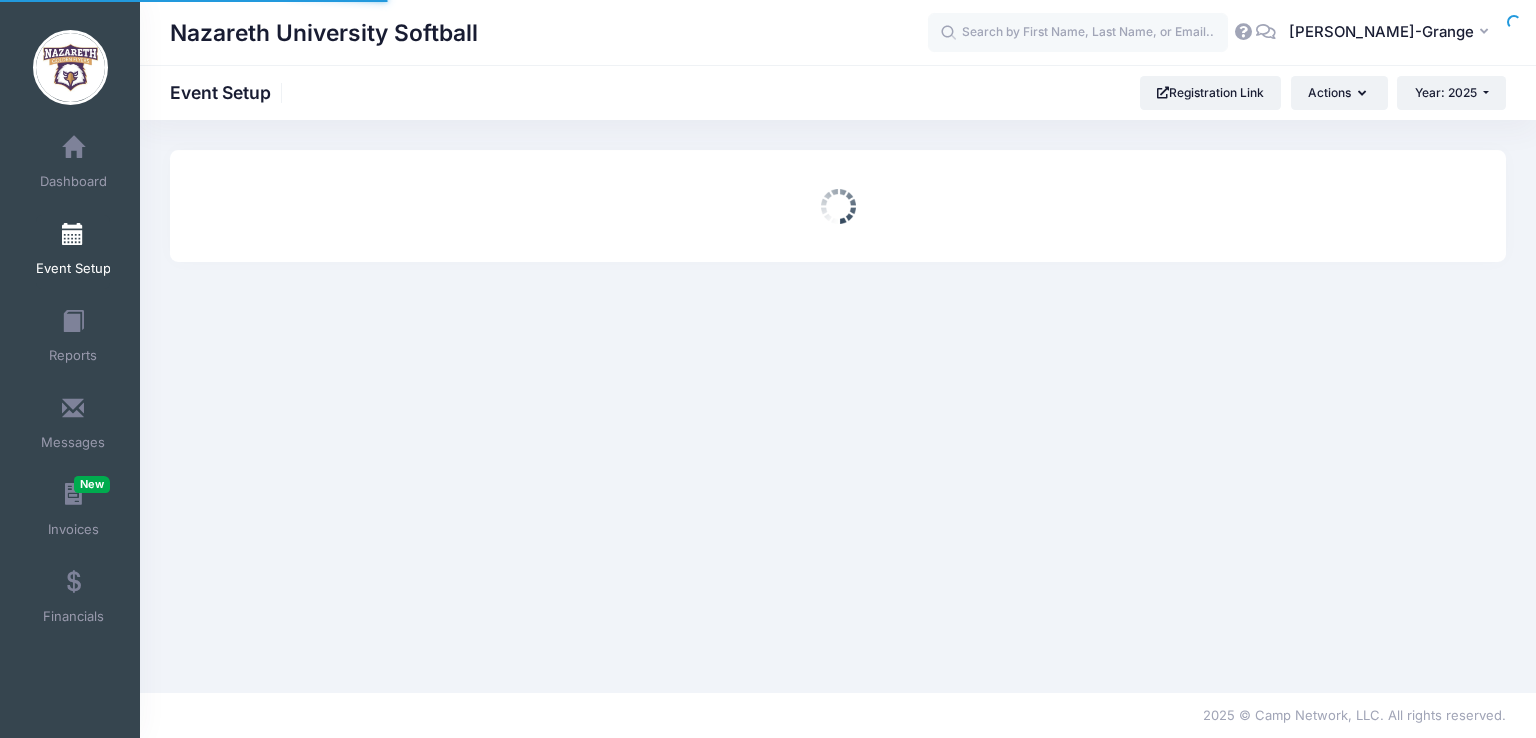 scroll, scrollTop: 0, scrollLeft: 0, axis: both 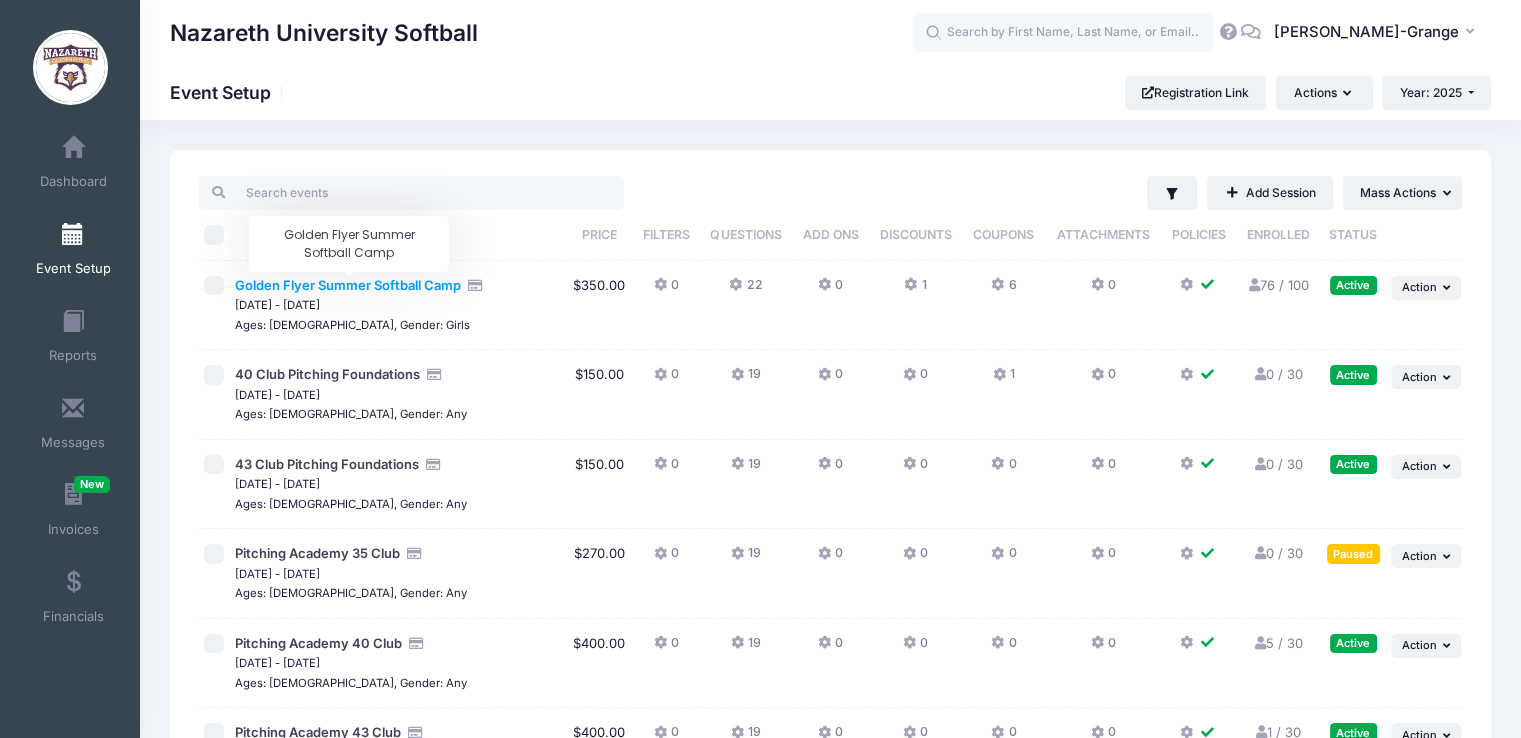 click on "Golden Flyer Summer Softball Camp" at bounding box center [348, 285] 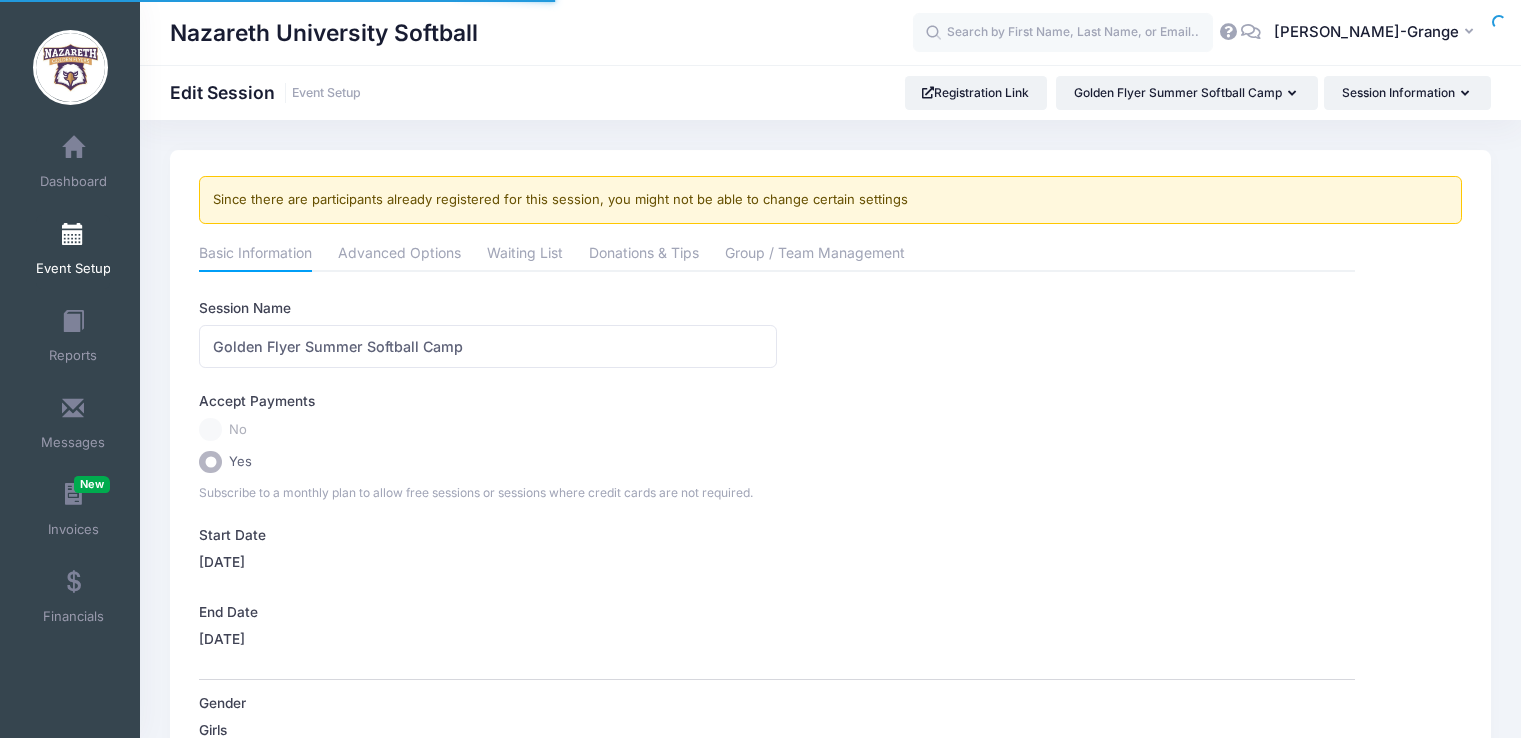 scroll, scrollTop: 0, scrollLeft: 0, axis: both 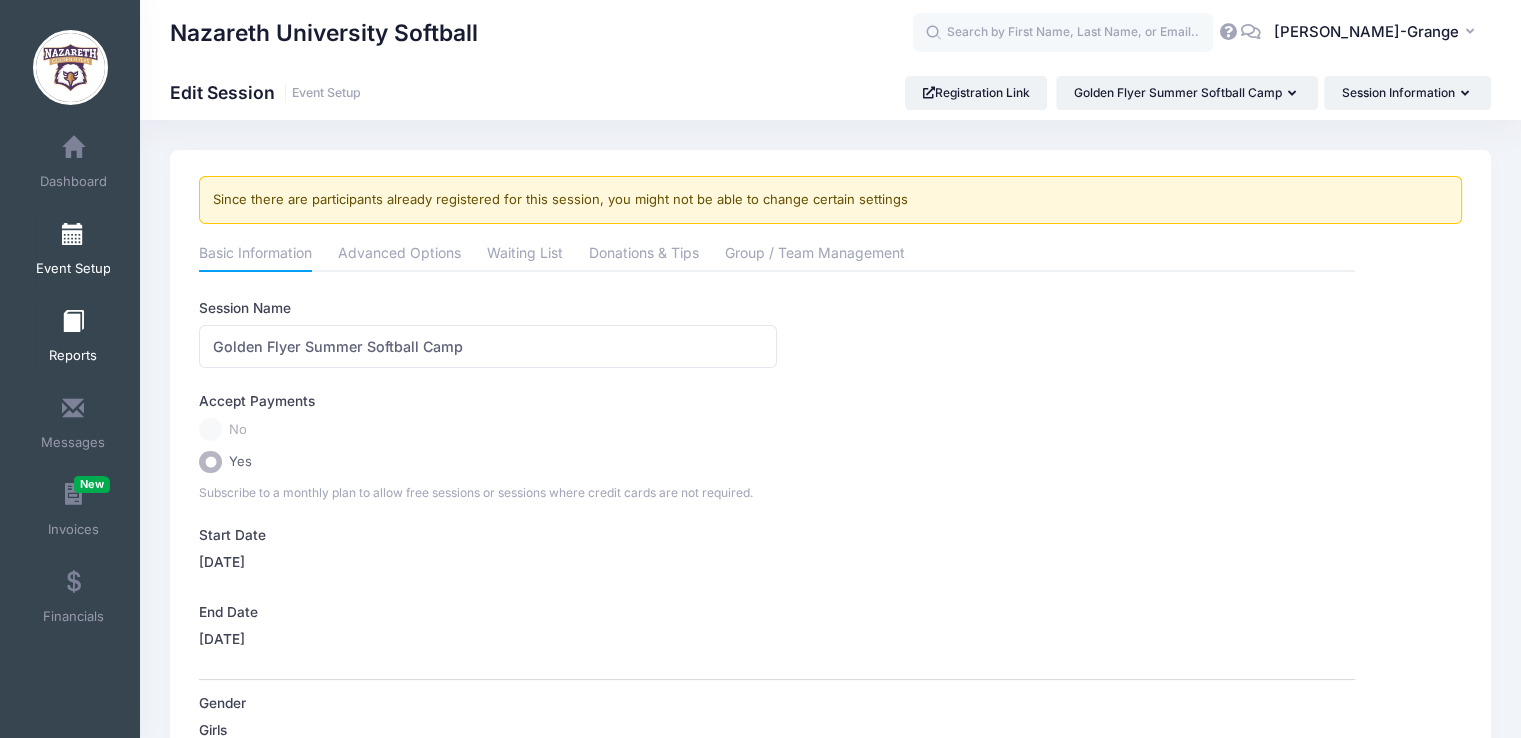 click on "Reports" at bounding box center [73, 339] 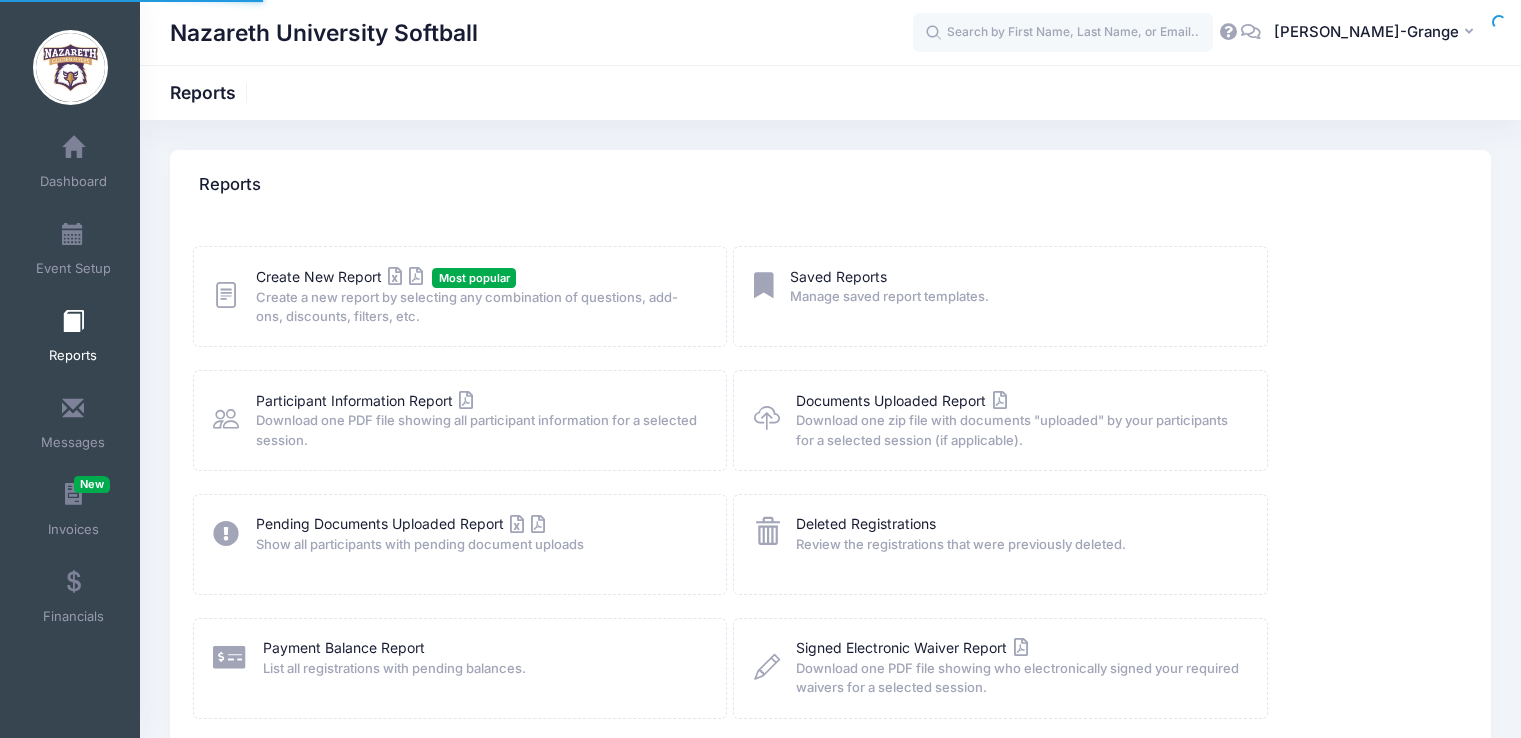 scroll, scrollTop: 0, scrollLeft: 0, axis: both 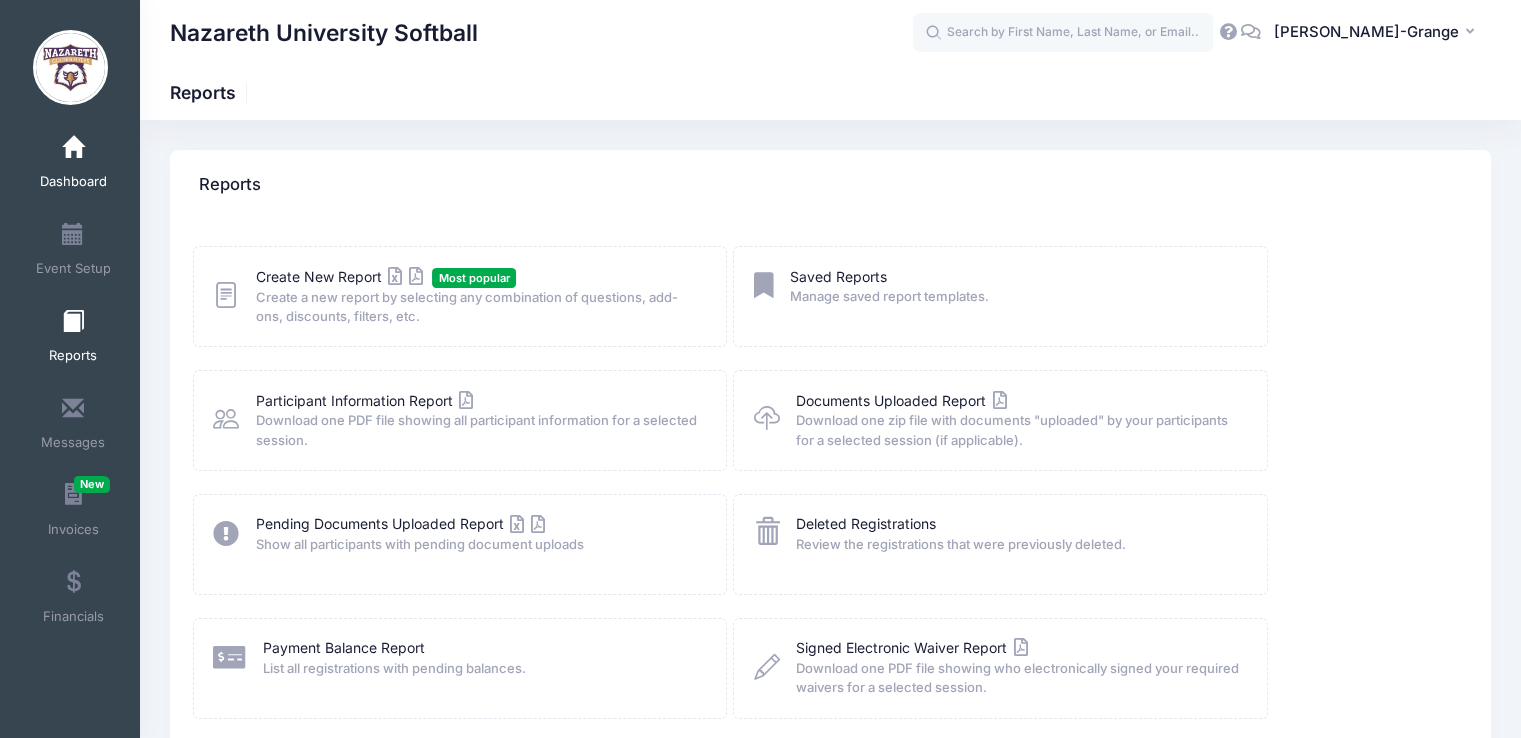 click on "Dashboard" at bounding box center [73, 165] 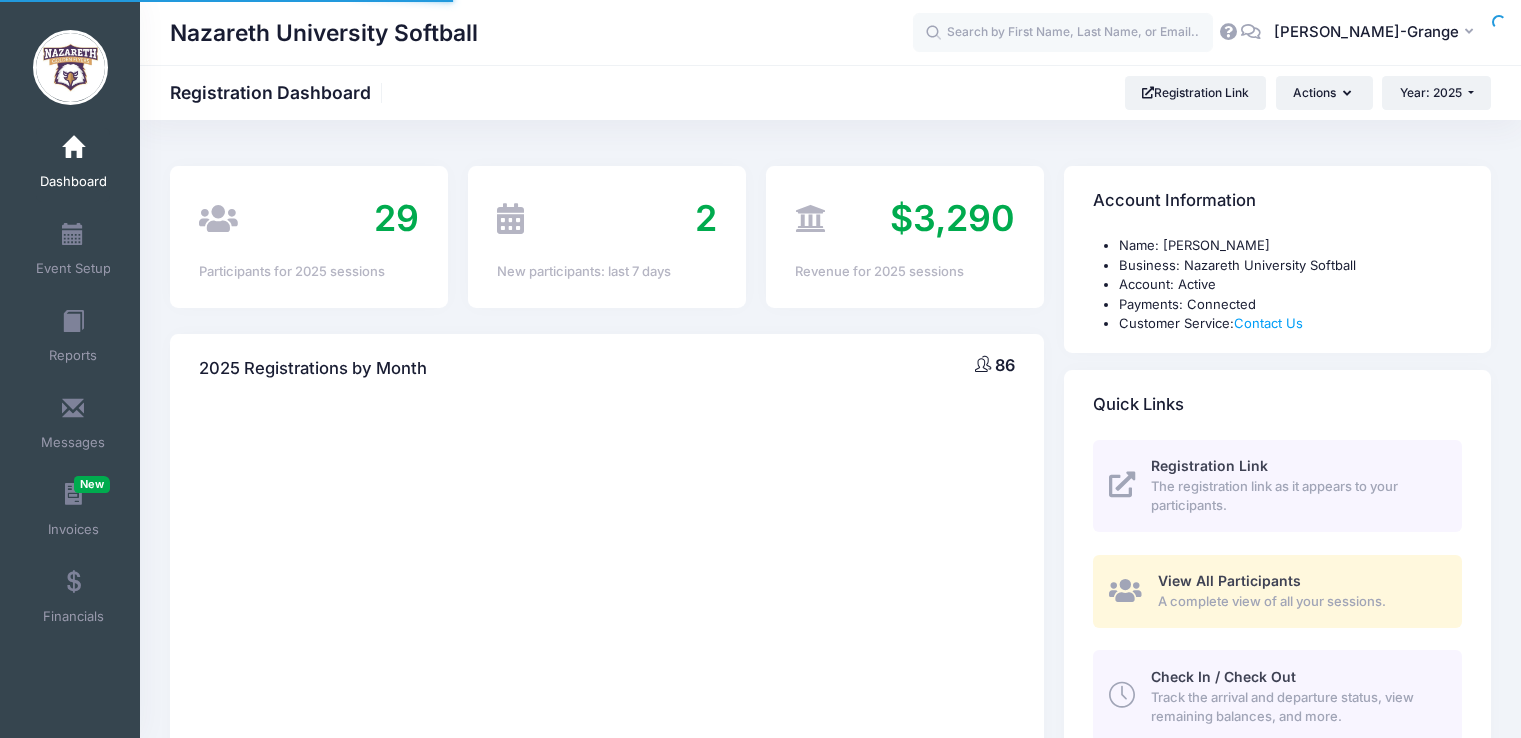 select 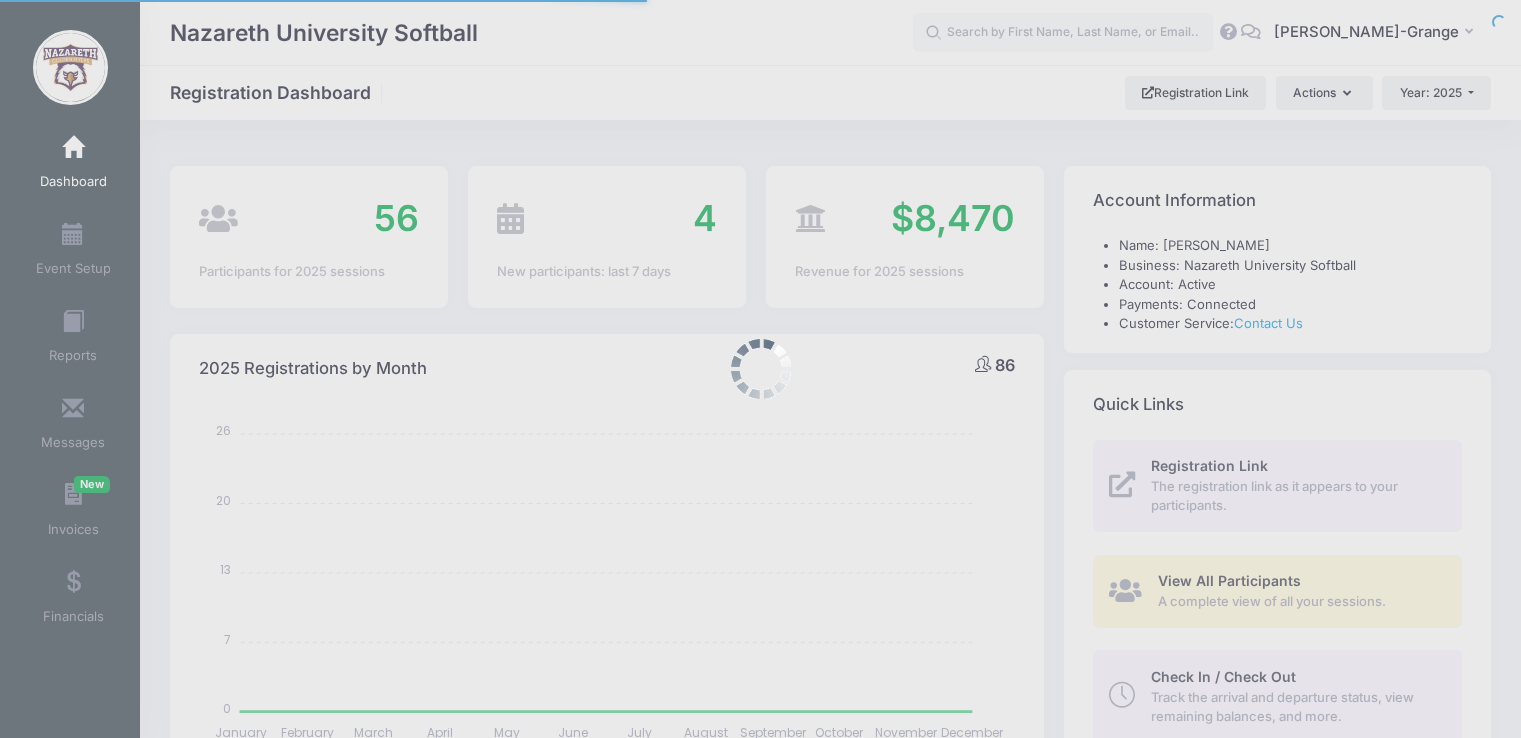 scroll, scrollTop: 0, scrollLeft: 0, axis: both 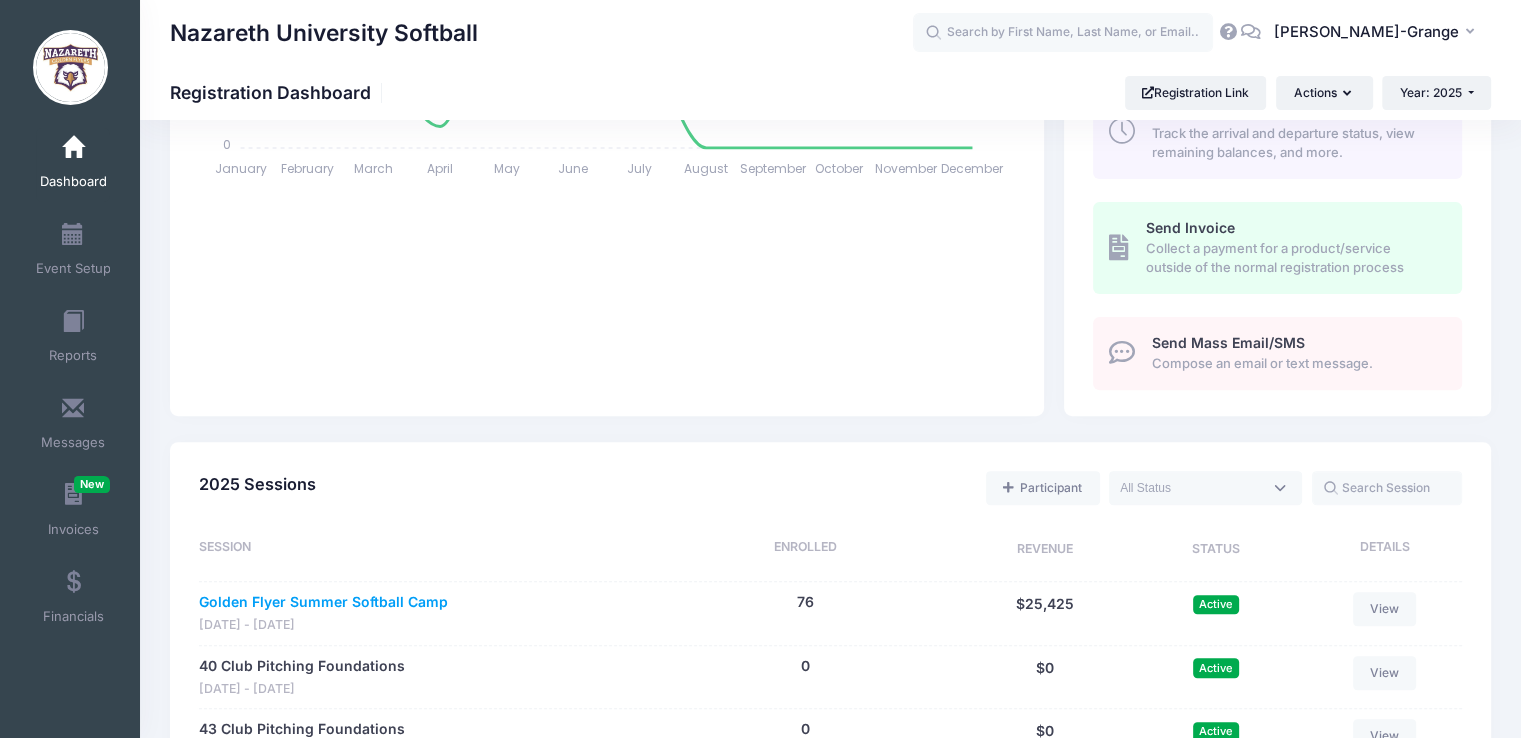 click on "Golden Flyer Summer Softball Camp" at bounding box center (323, 602) 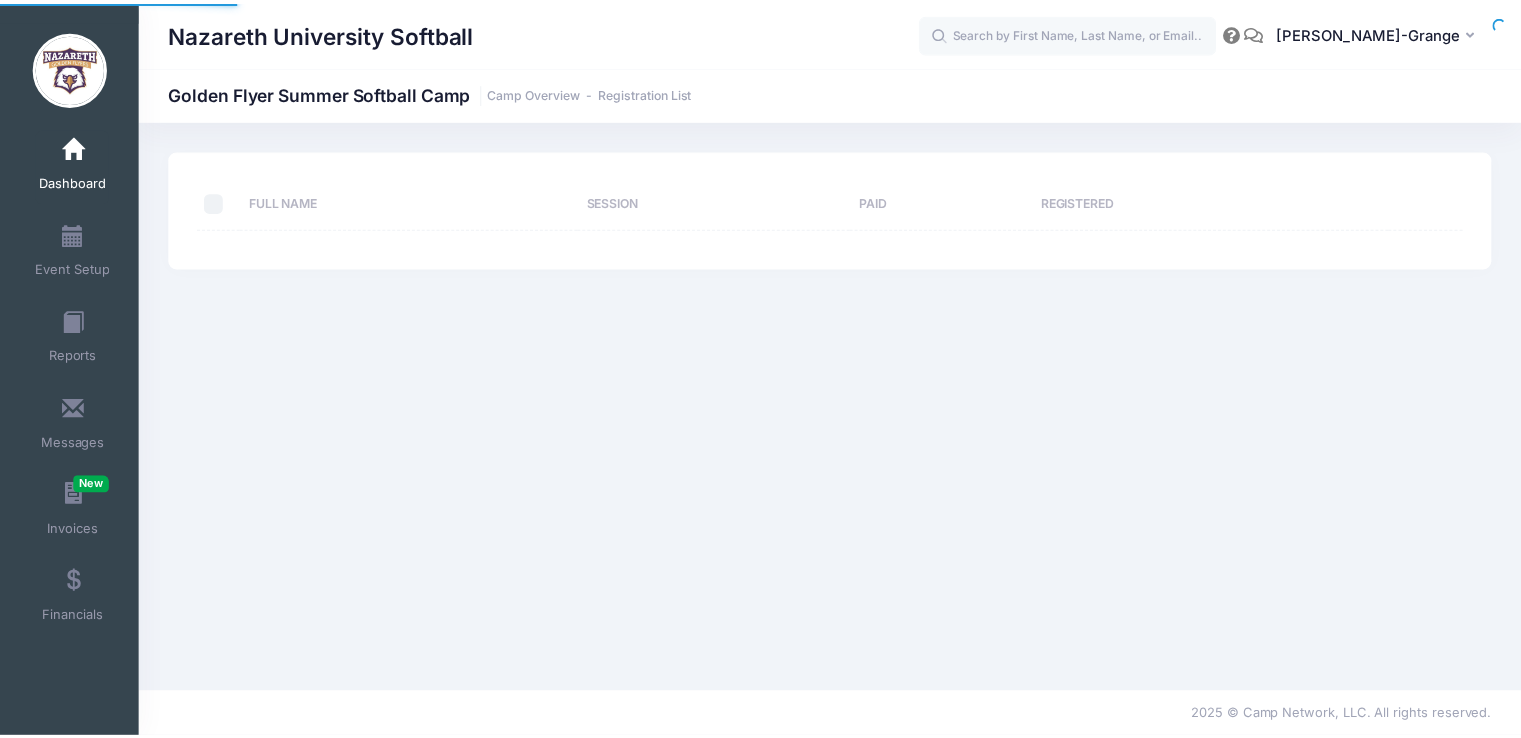 scroll, scrollTop: 0, scrollLeft: 0, axis: both 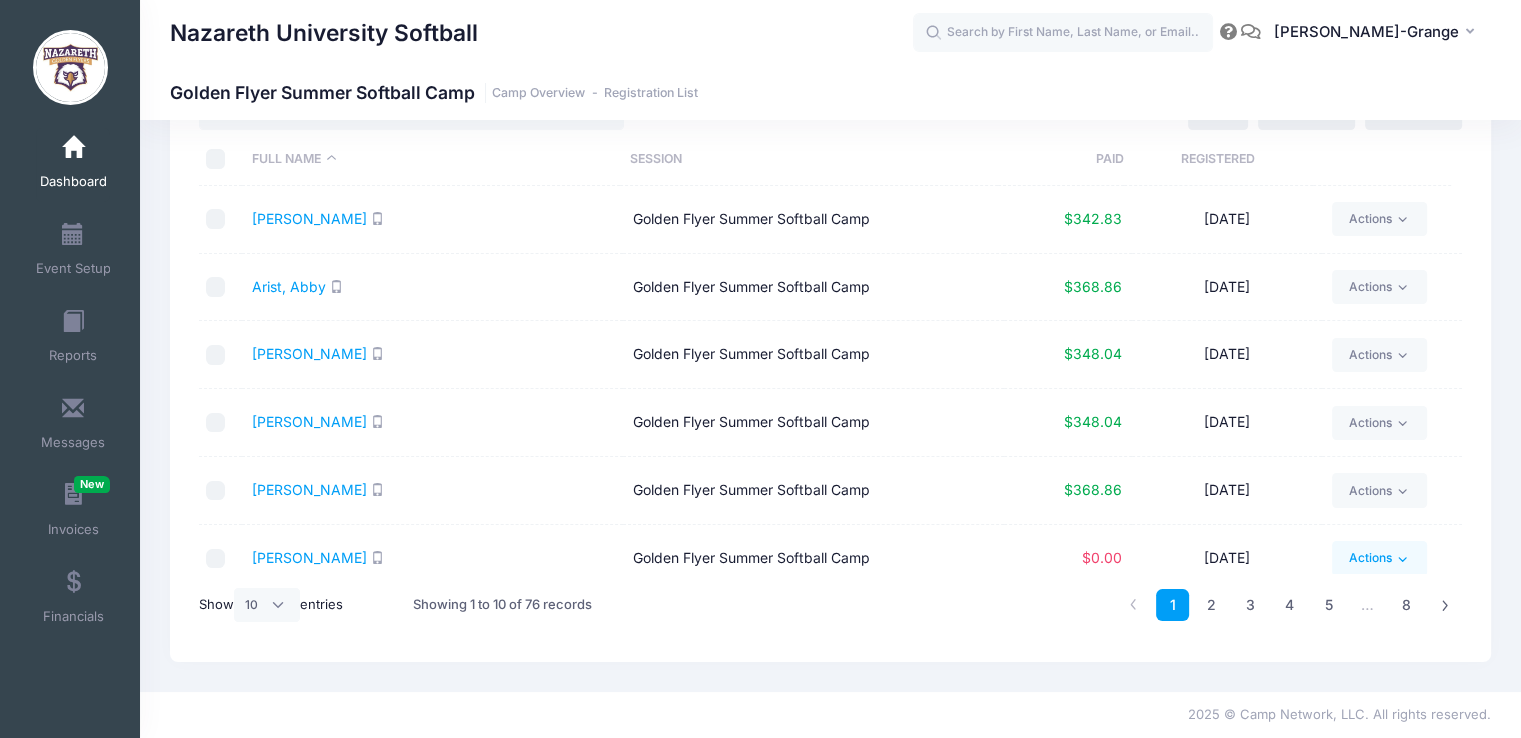 click on "Actions" at bounding box center (1379, 558) 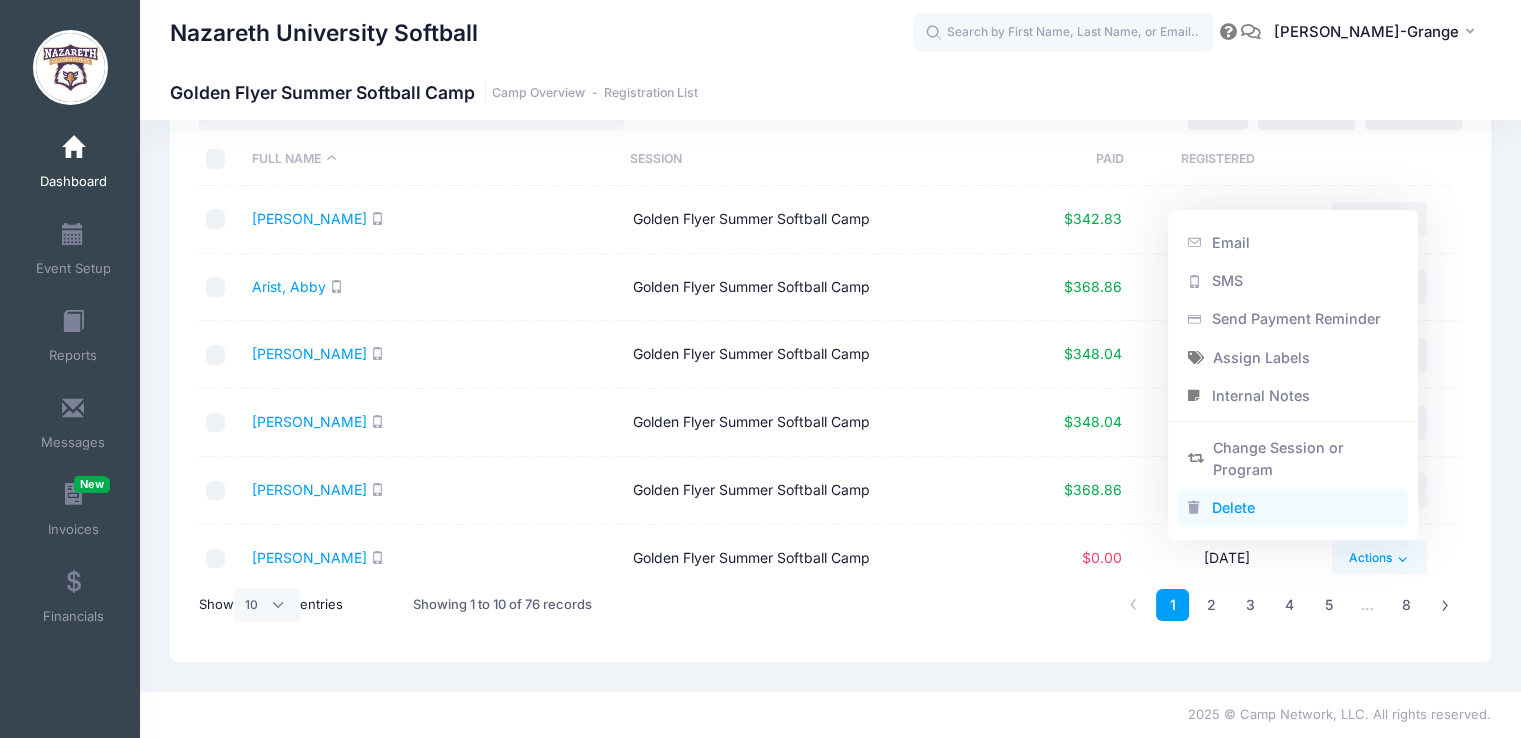 click on "Delete" at bounding box center [1293, 508] 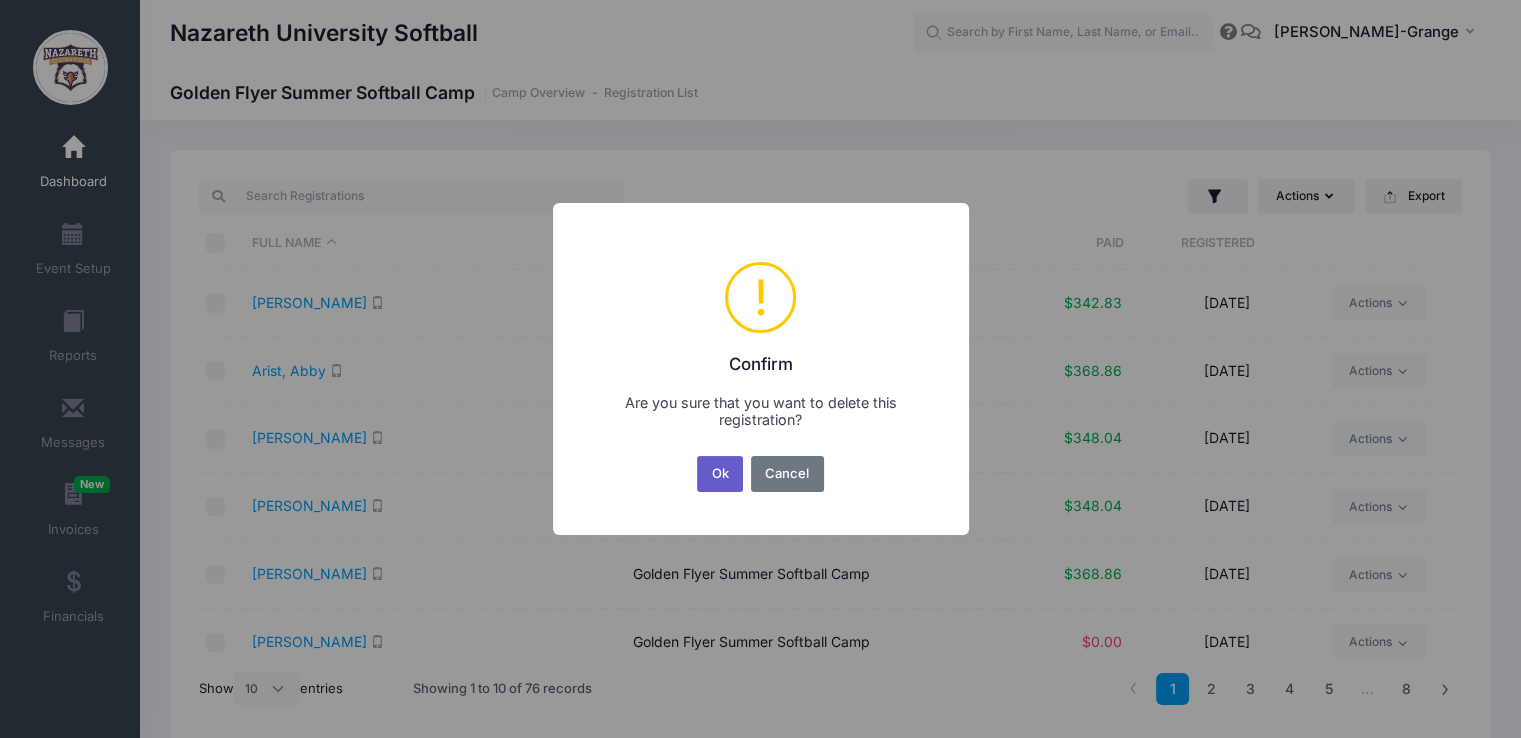 click on "Ok" at bounding box center (720, 474) 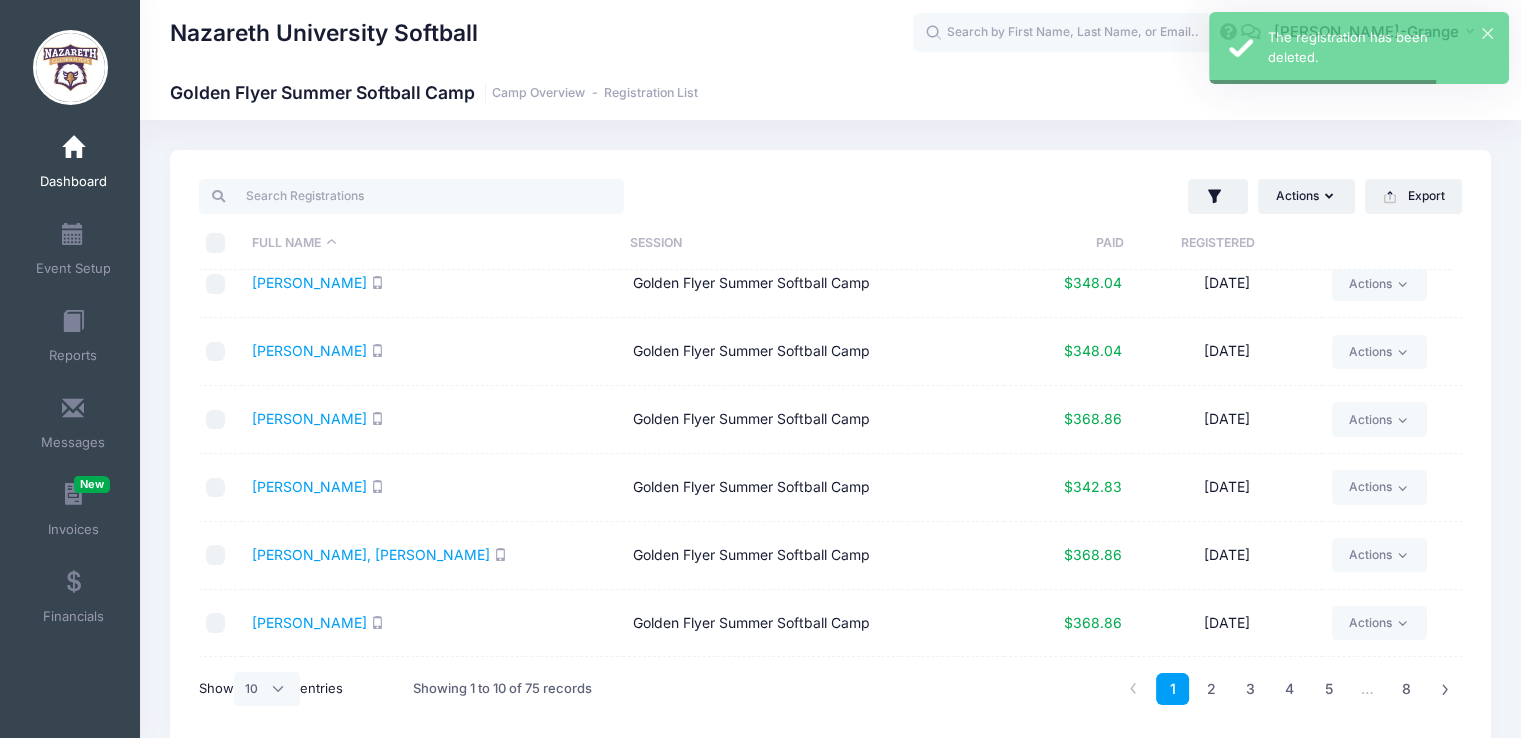 scroll, scrollTop: 164, scrollLeft: 0, axis: vertical 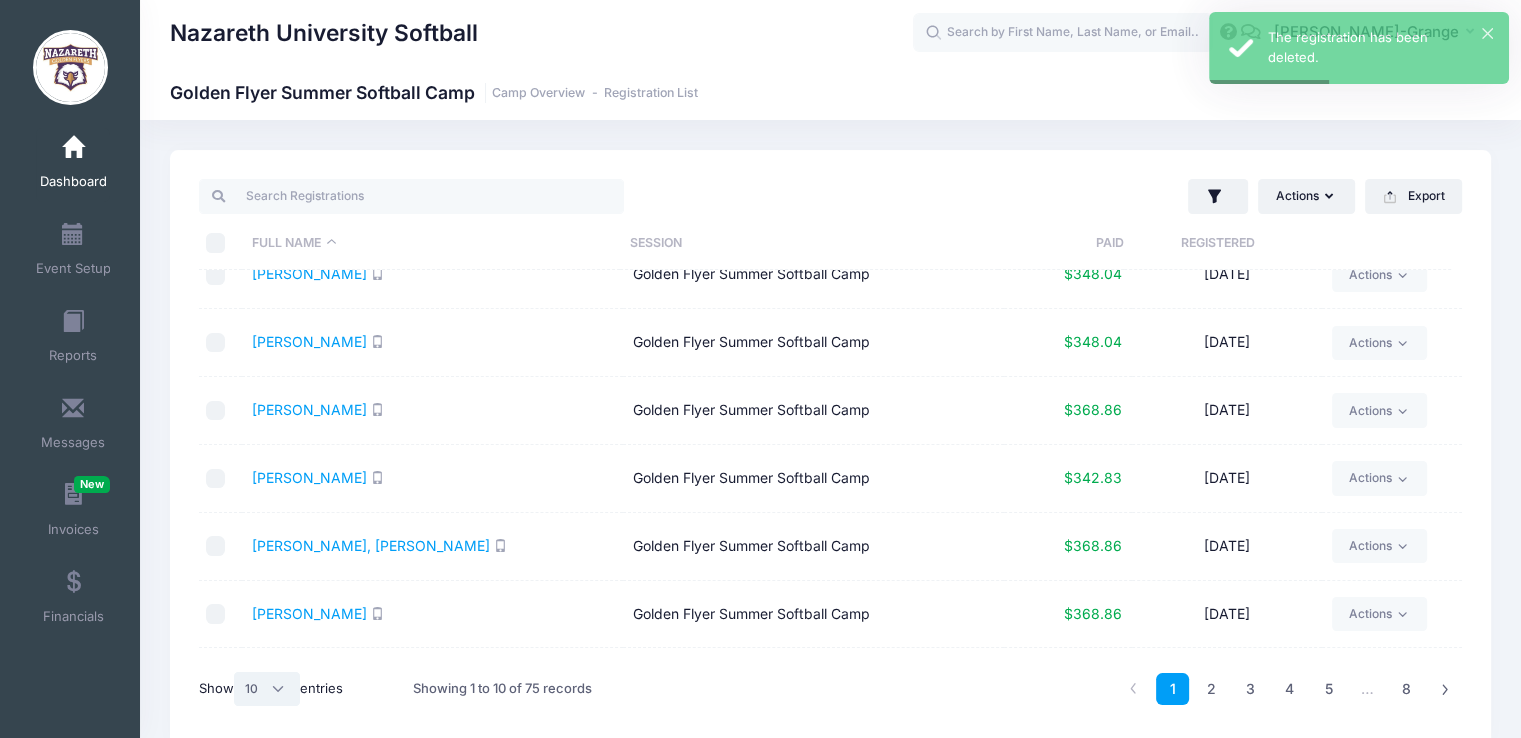 click on "All 10 25 50" at bounding box center [267, 689] 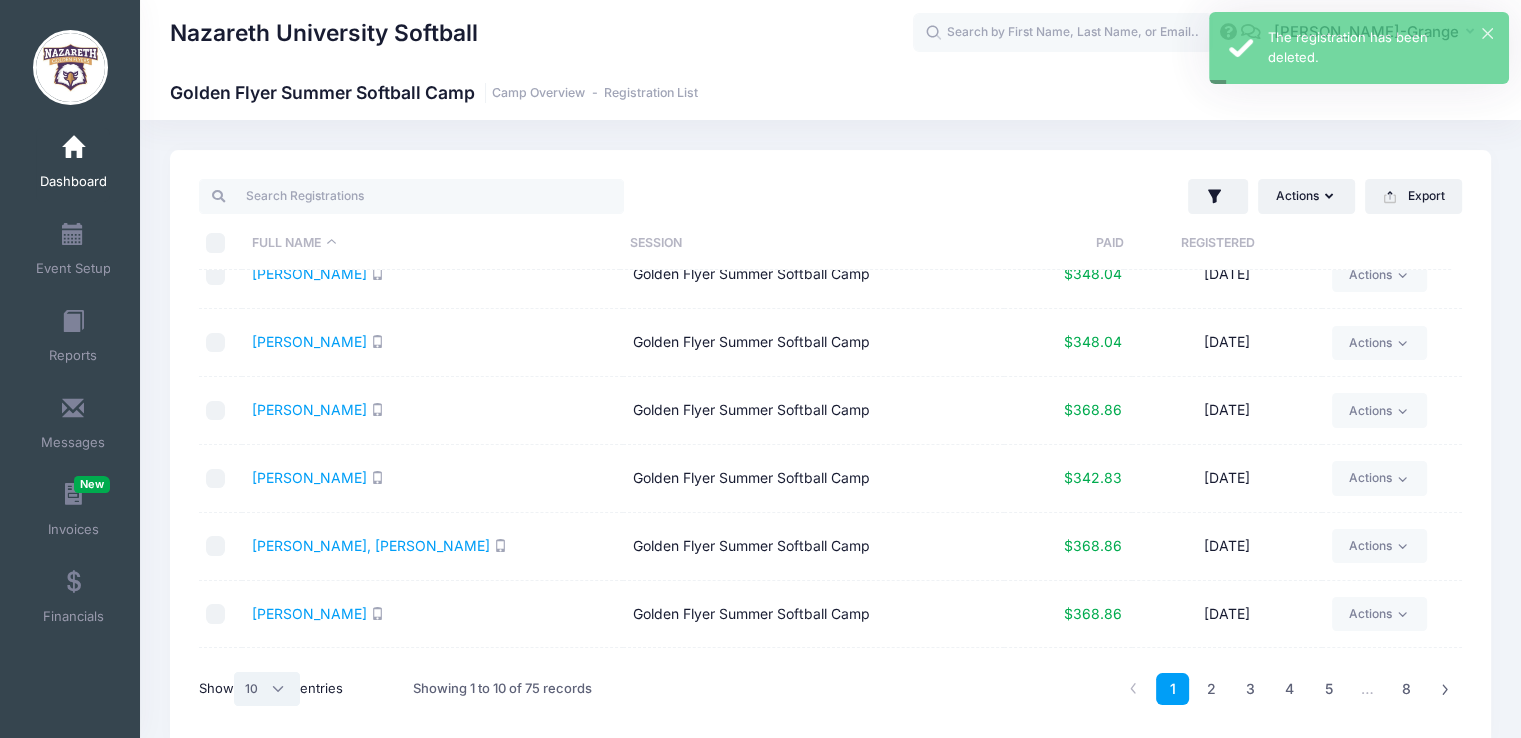 select on "-1" 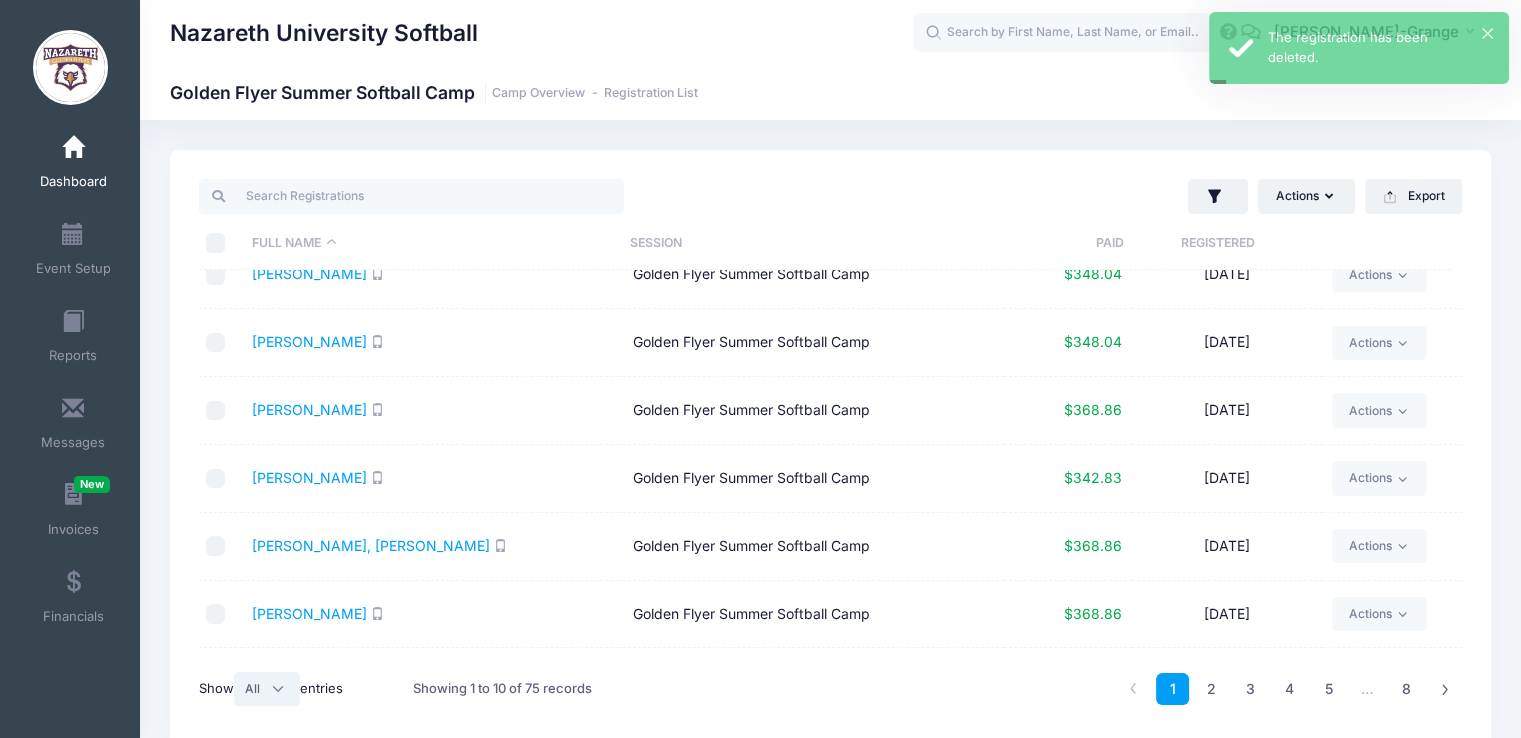 click on "All 10 25 50" at bounding box center [267, 689] 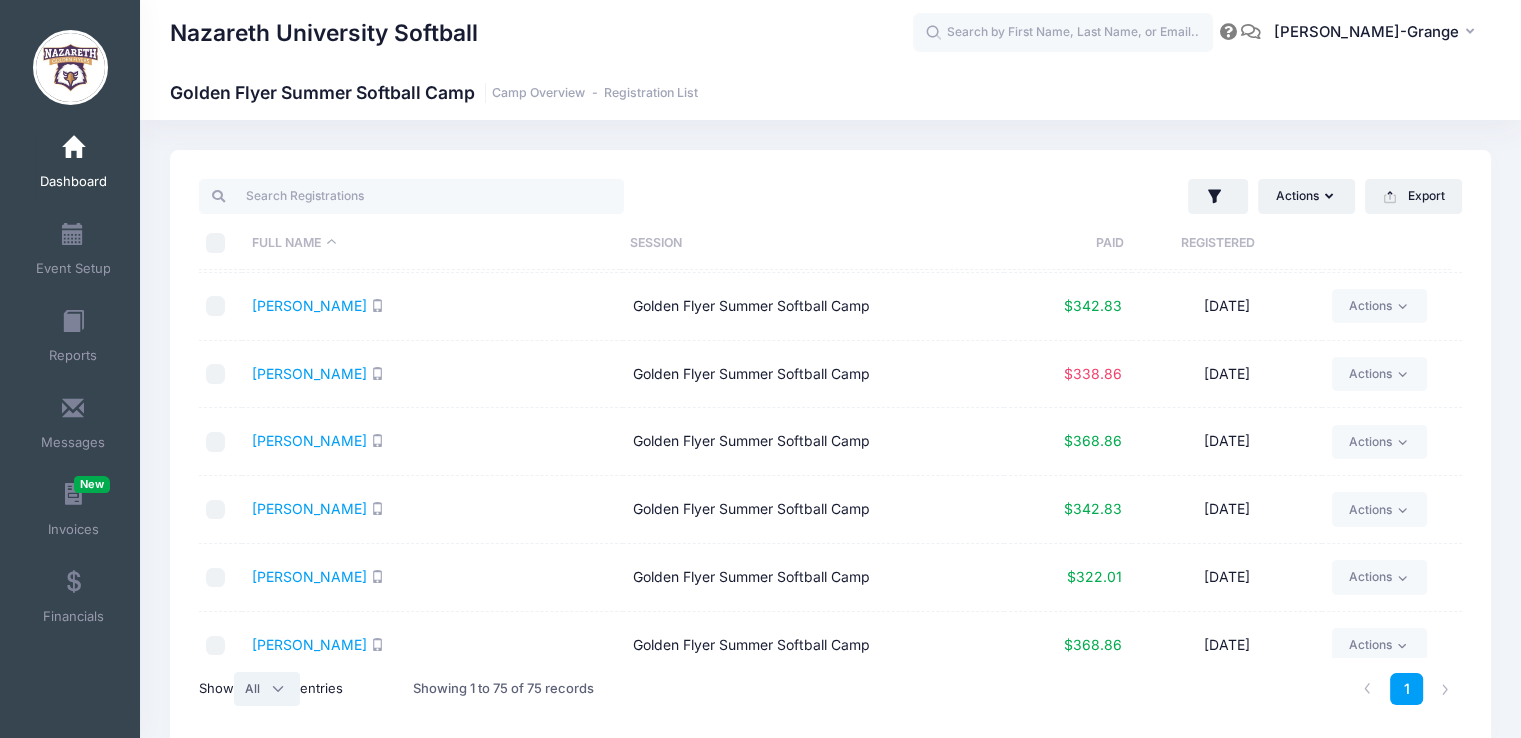 scroll, scrollTop: 1219, scrollLeft: 0, axis: vertical 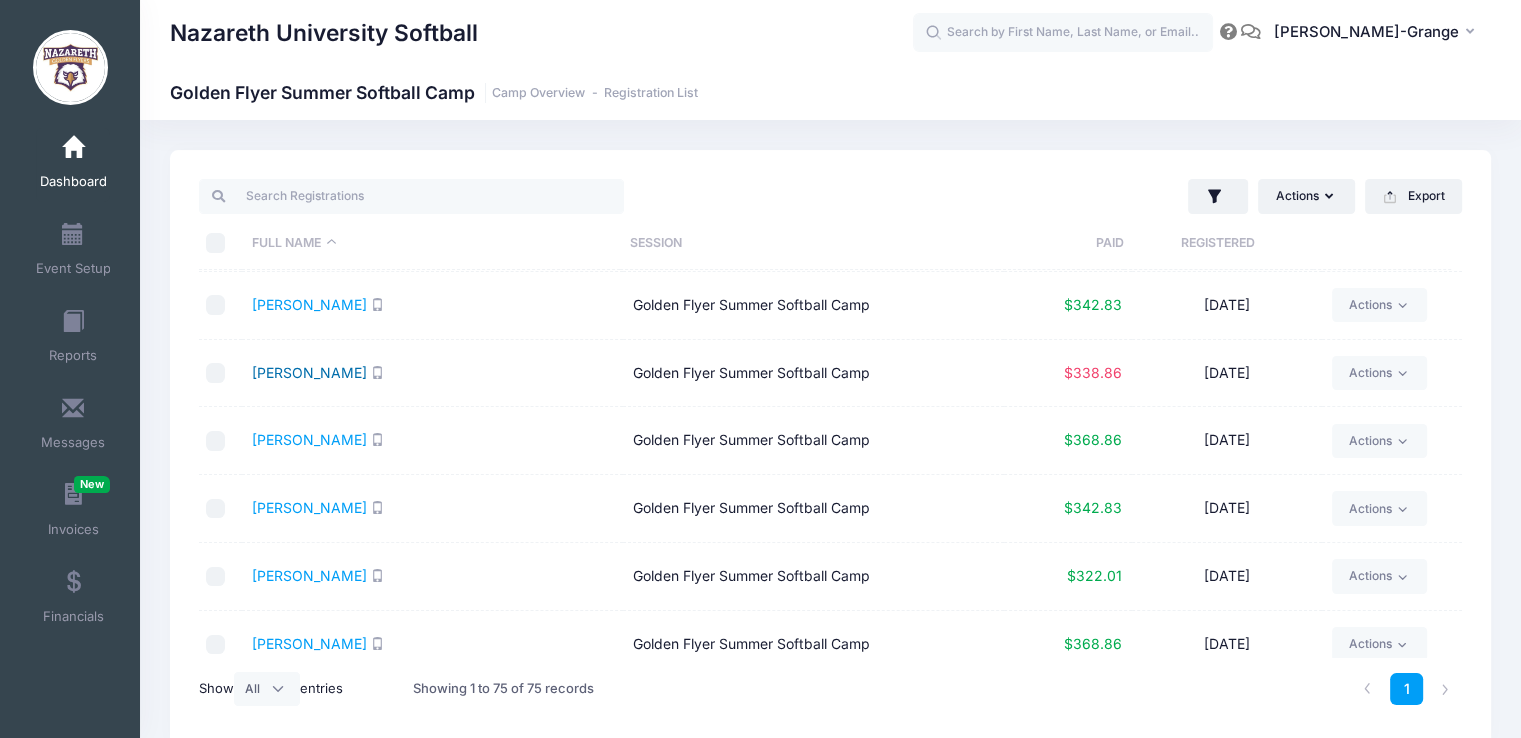 click on "Donolli, Evelyn" at bounding box center (309, 372) 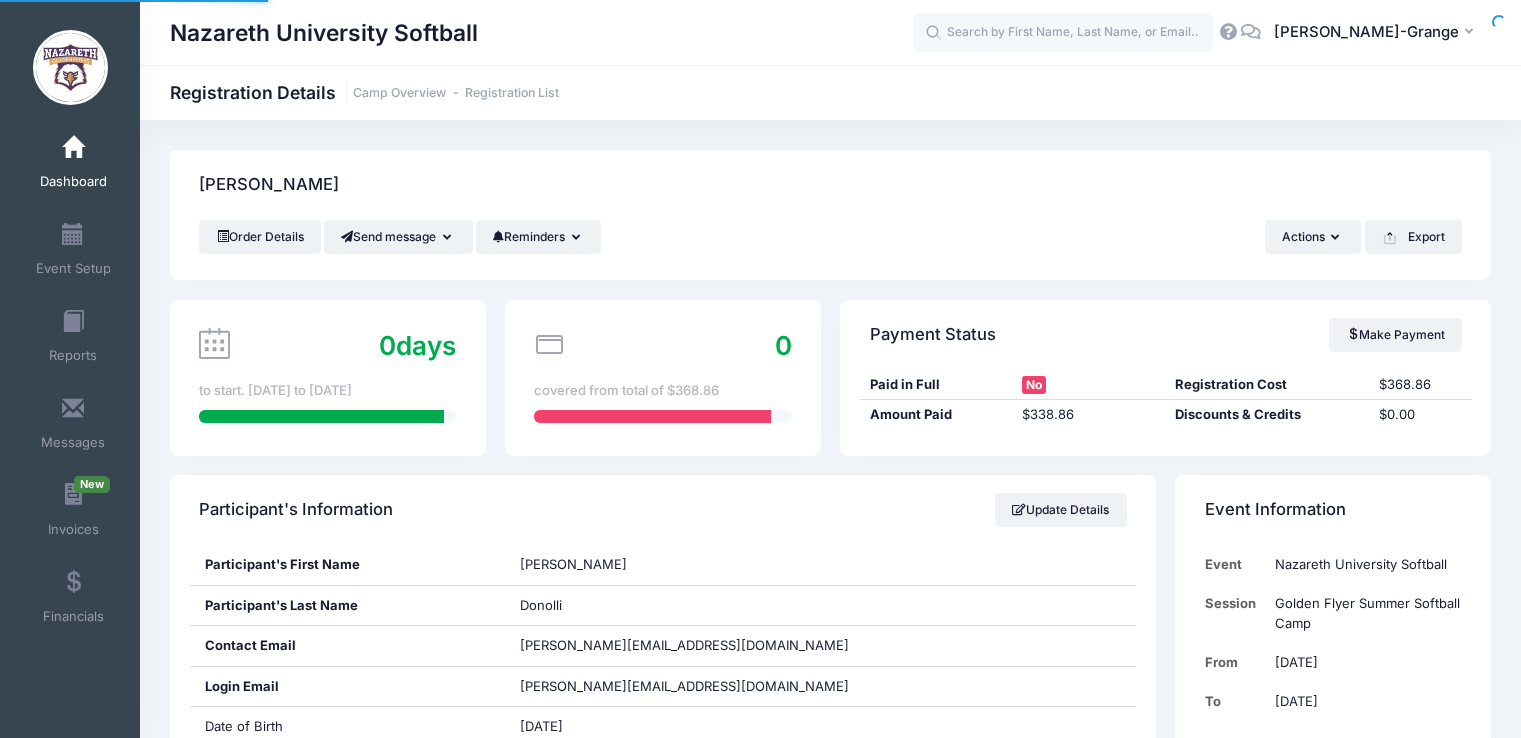 scroll, scrollTop: 0, scrollLeft: 0, axis: both 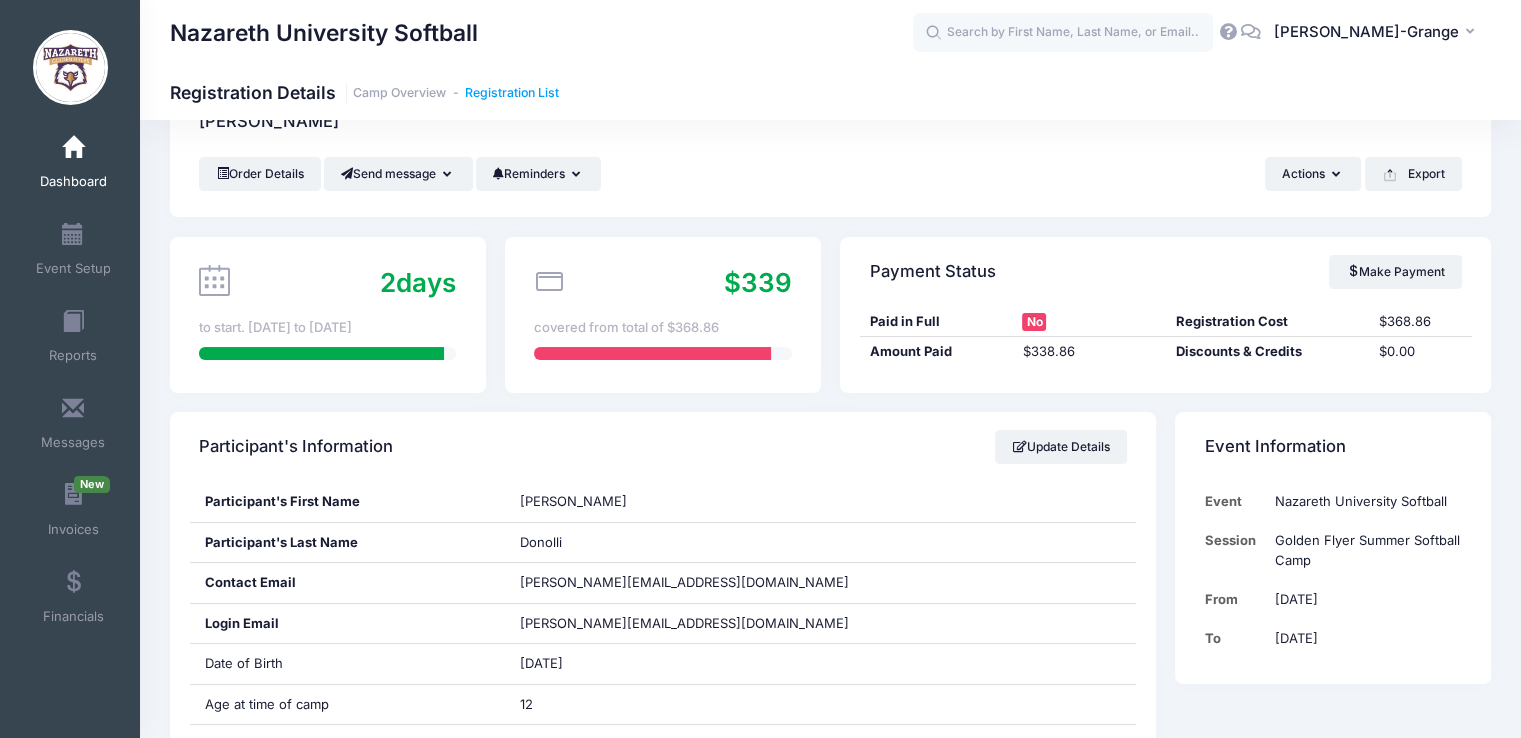 click on "Registration List" at bounding box center [512, 93] 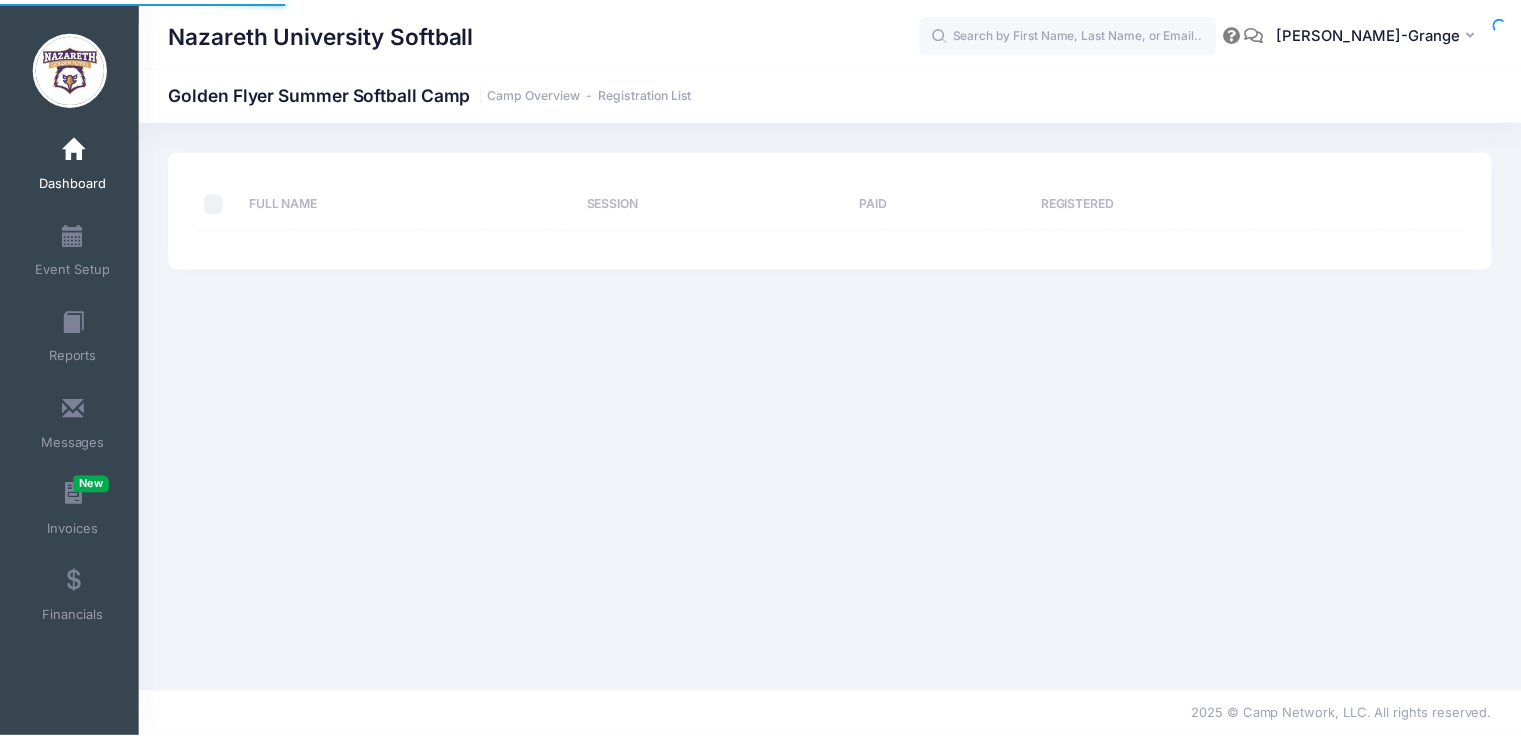 scroll, scrollTop: 0, scrollLeft: 0, axis: both 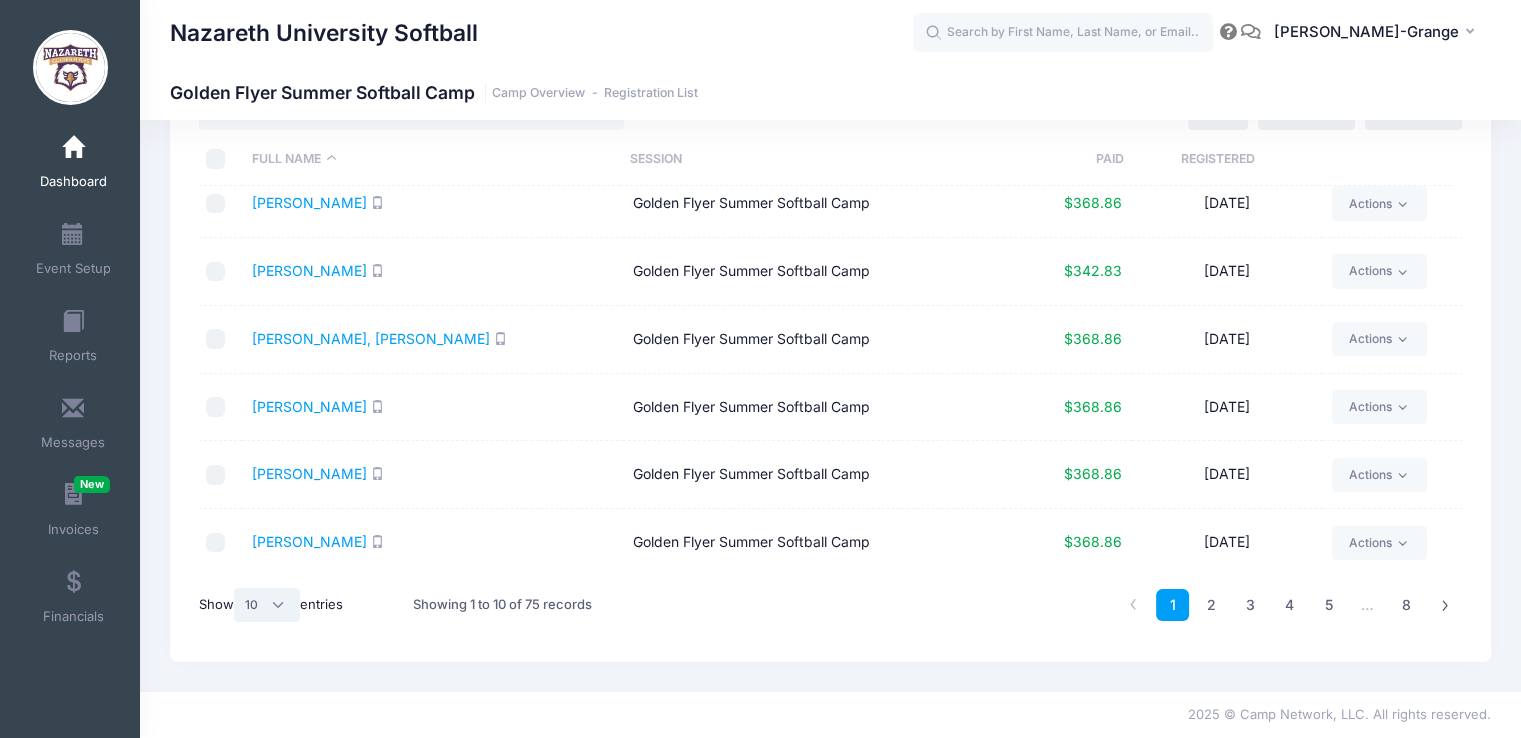 click on "All 10 25 50" at bounding box center [267, 605] 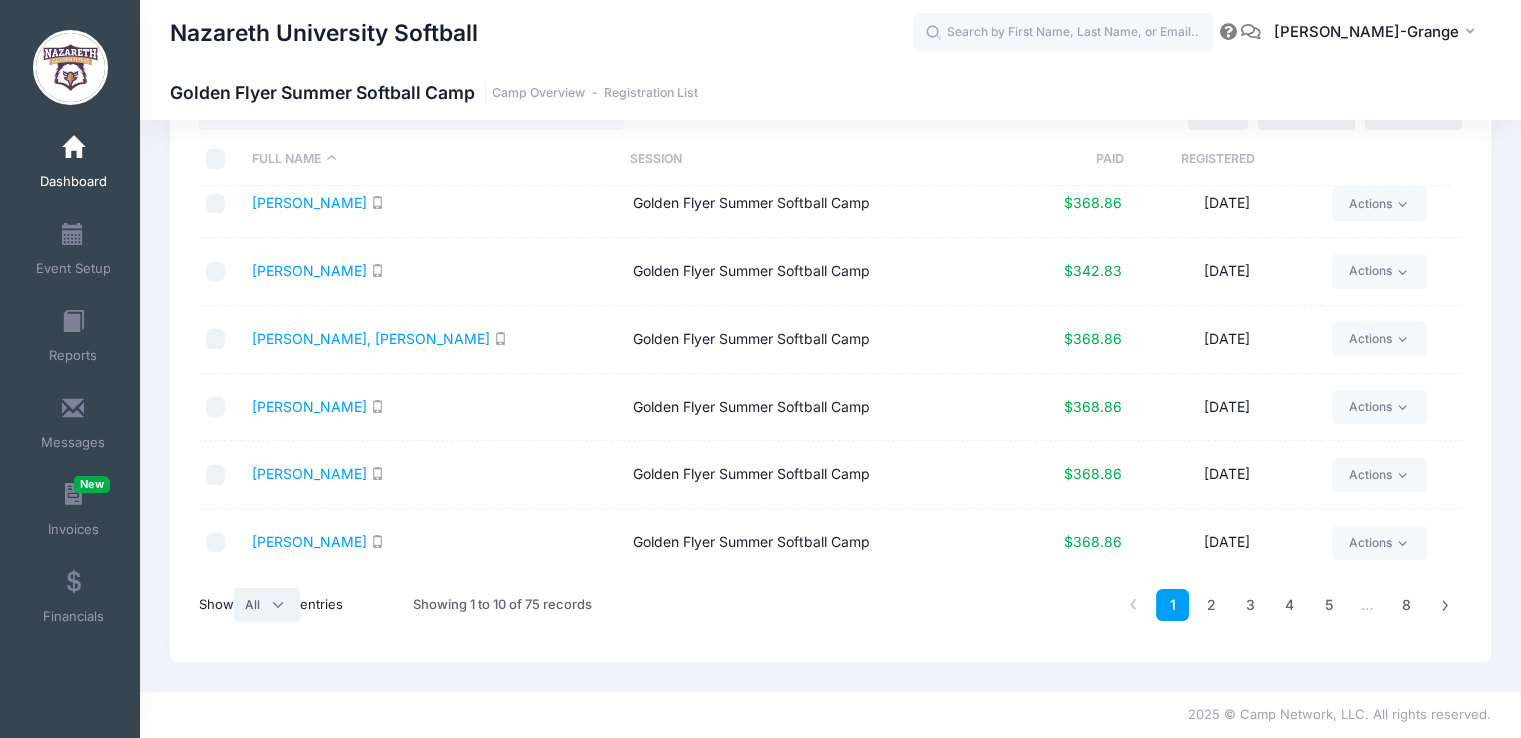 click on "All 10 25 50" at bounding box center [267, 605] 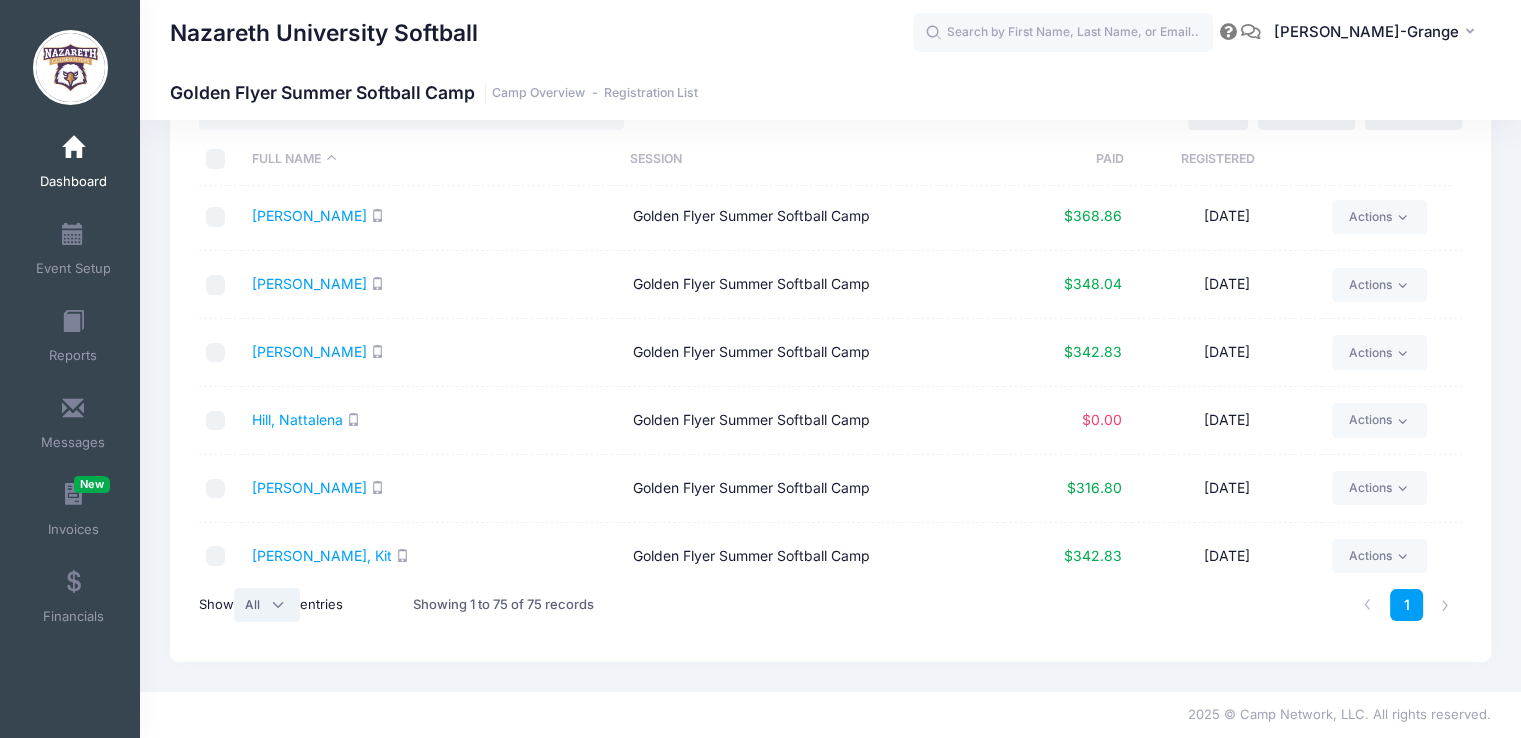 scroll, scrollTop: 1699, scrollLeft: 0, axis: vertical 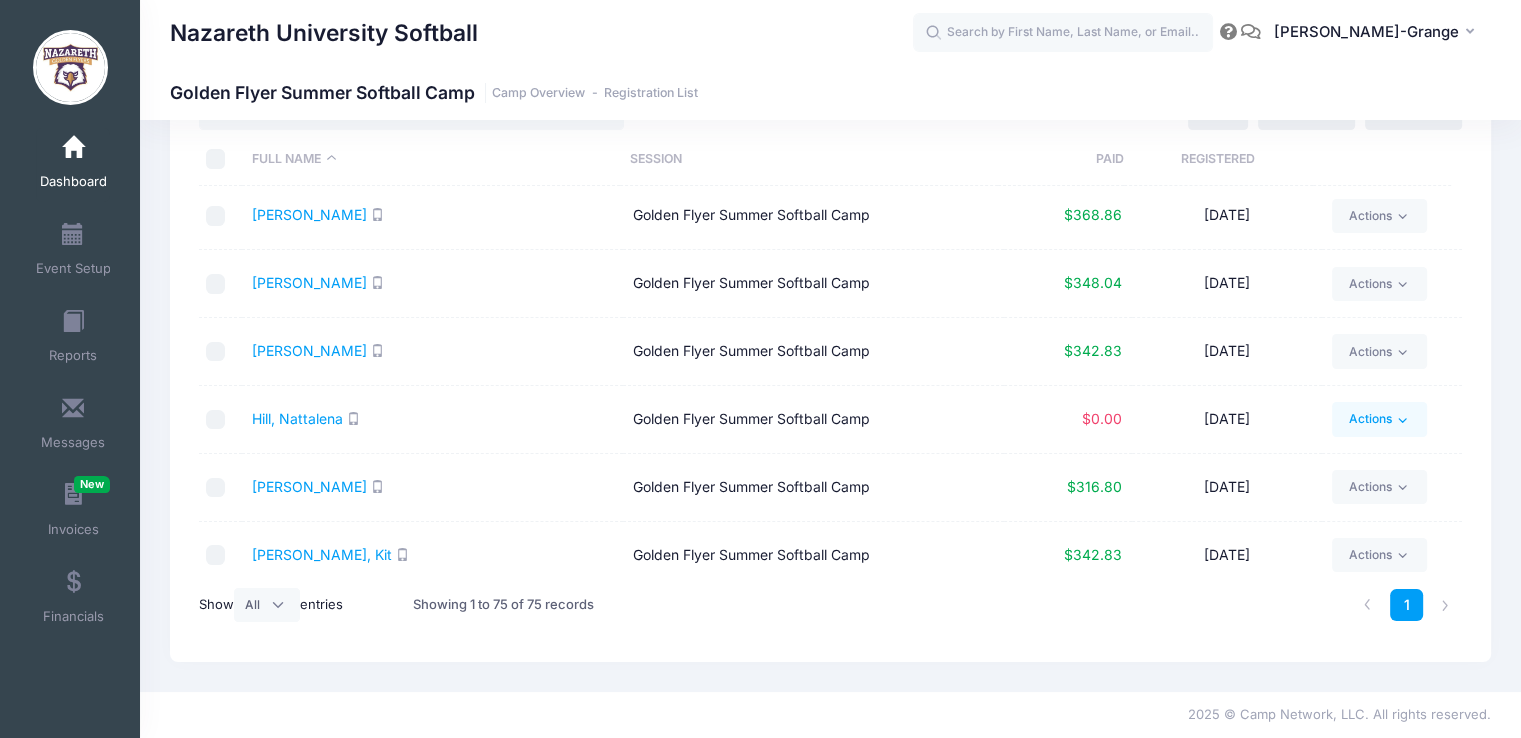 click 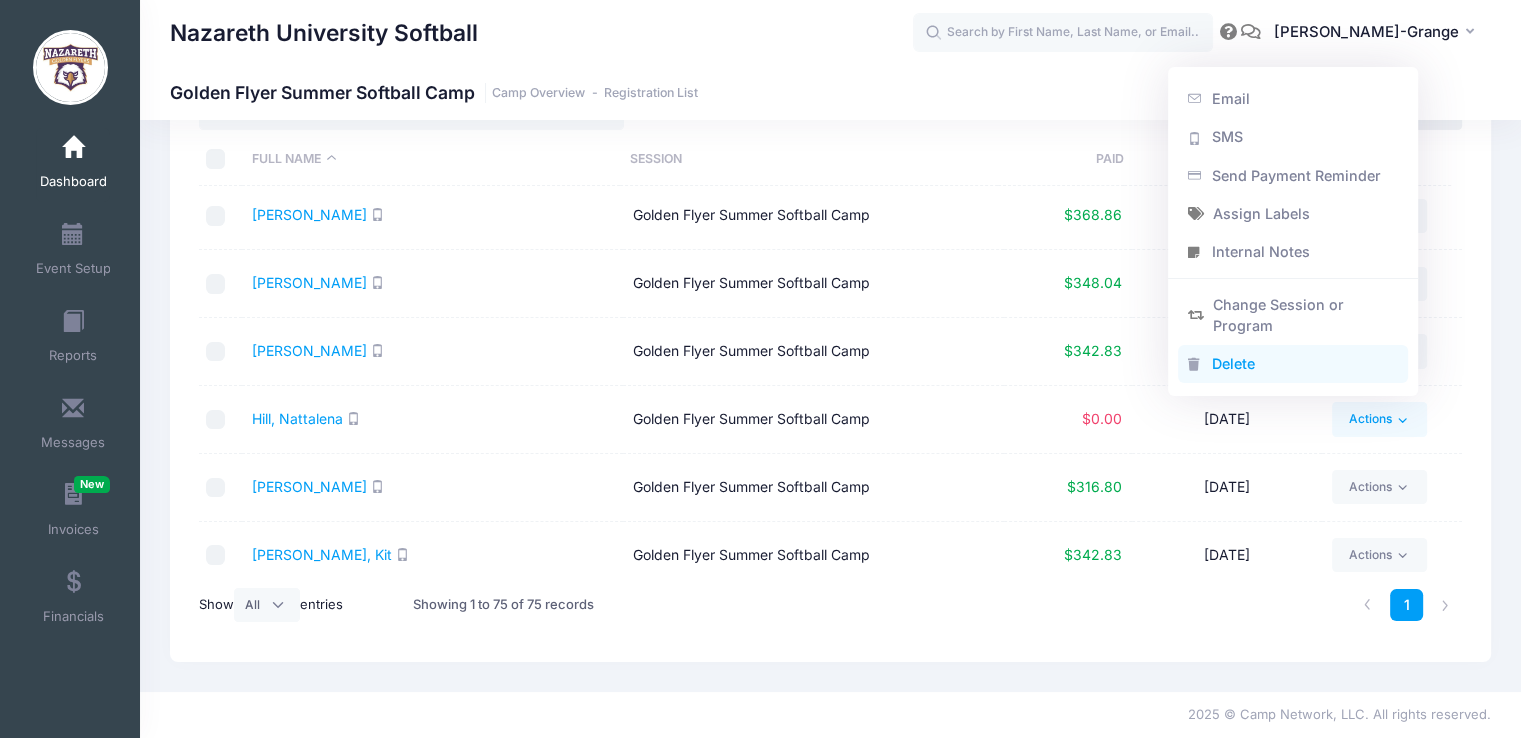 click on "Delete" at bounding box center (1293, 365) 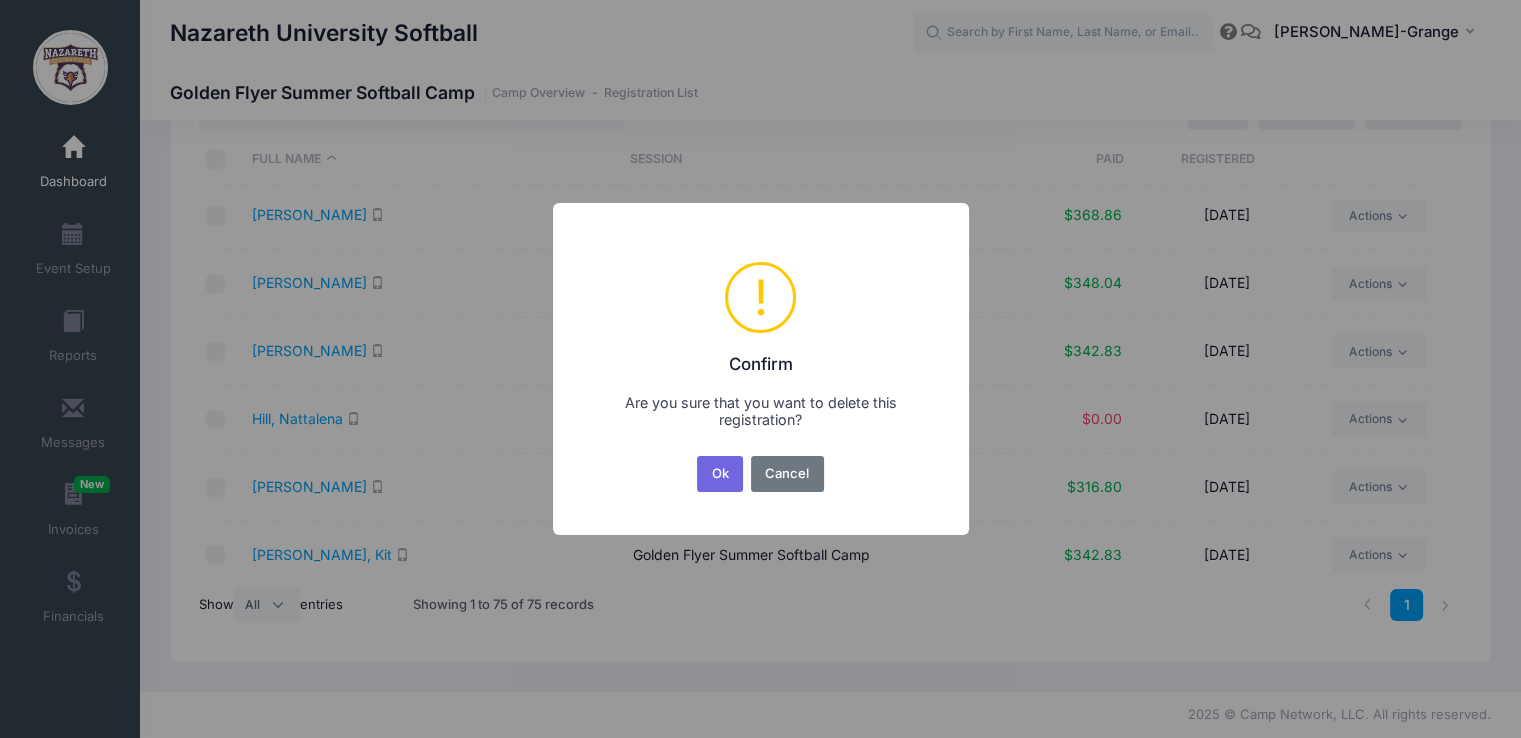 scroll, scrollTop: 0, scrollLeft: 0, axis: both 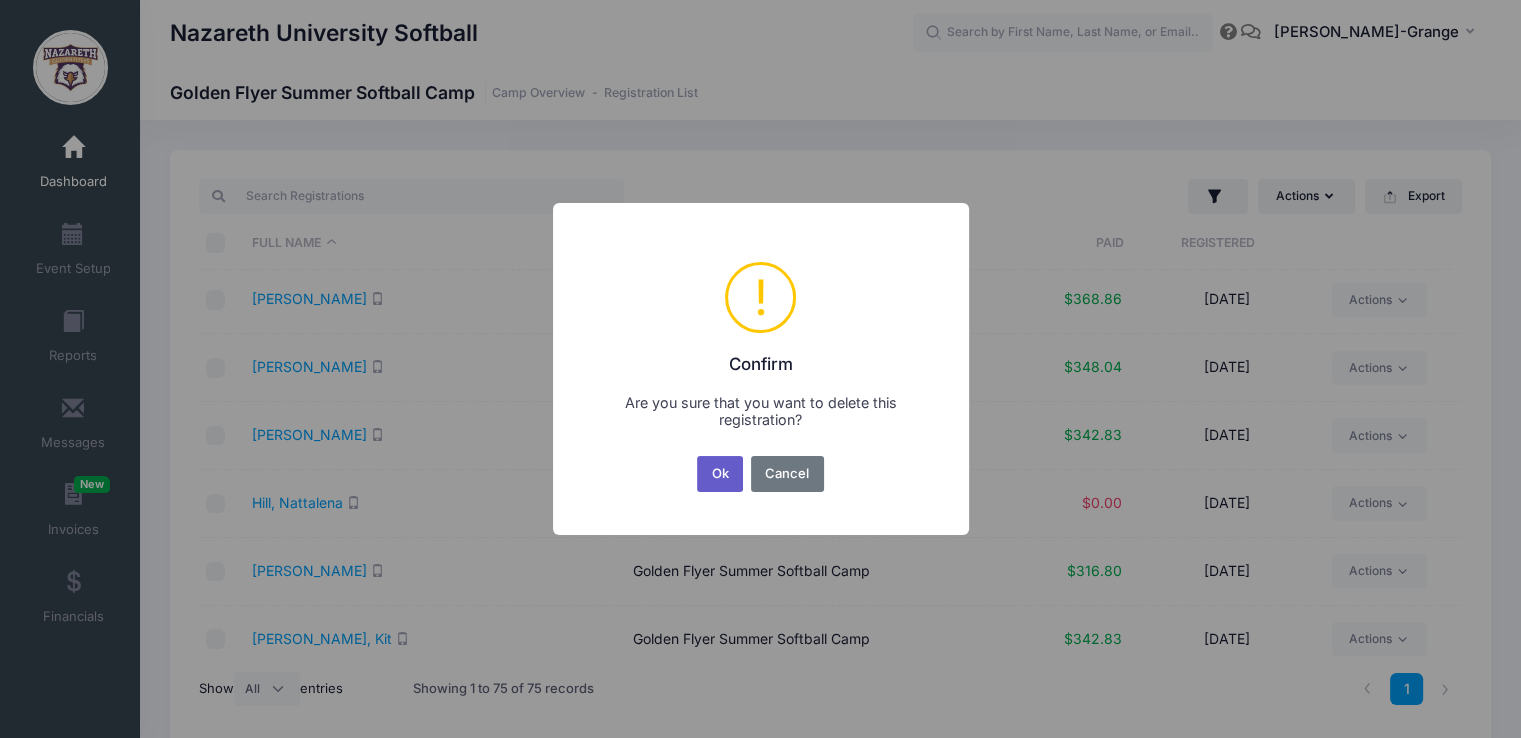 click on "Ok" at bounding box center [720, 474] 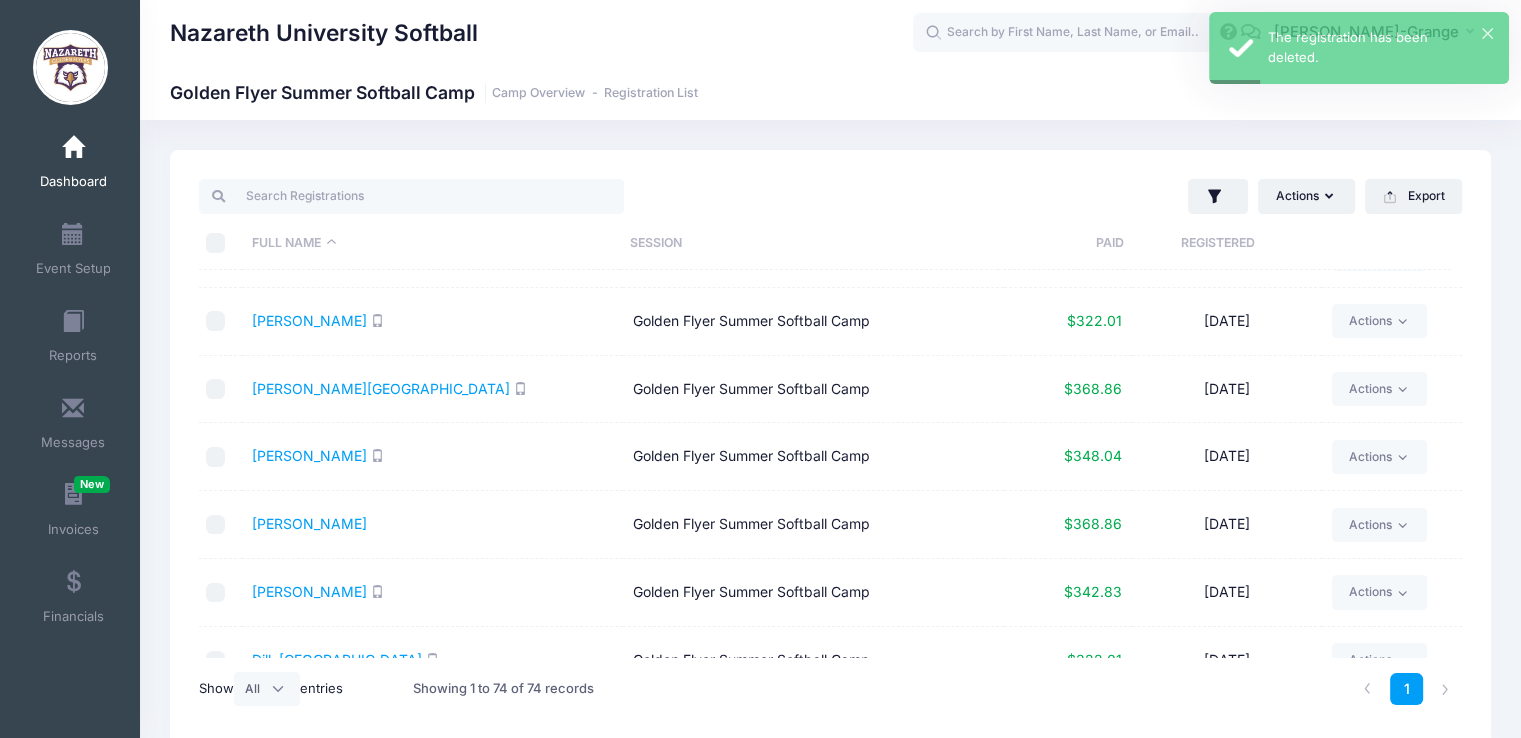scroll, scrollTop: 802, scrollLeft: 0, axis: vertical 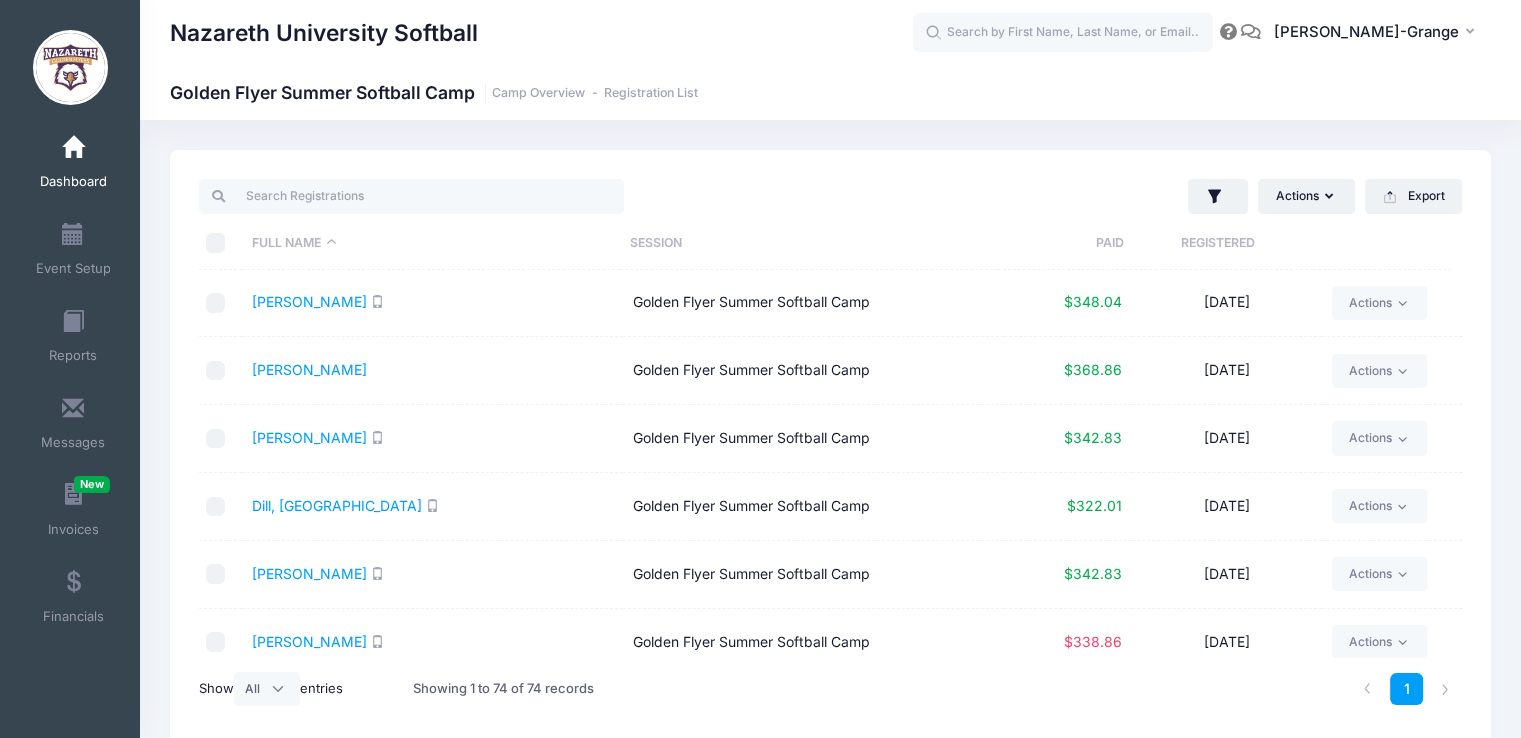 drag, startPoint x: 722, startPoint y: 468, endPoint x: 568, endPoint y: 511, distance: 159.8906 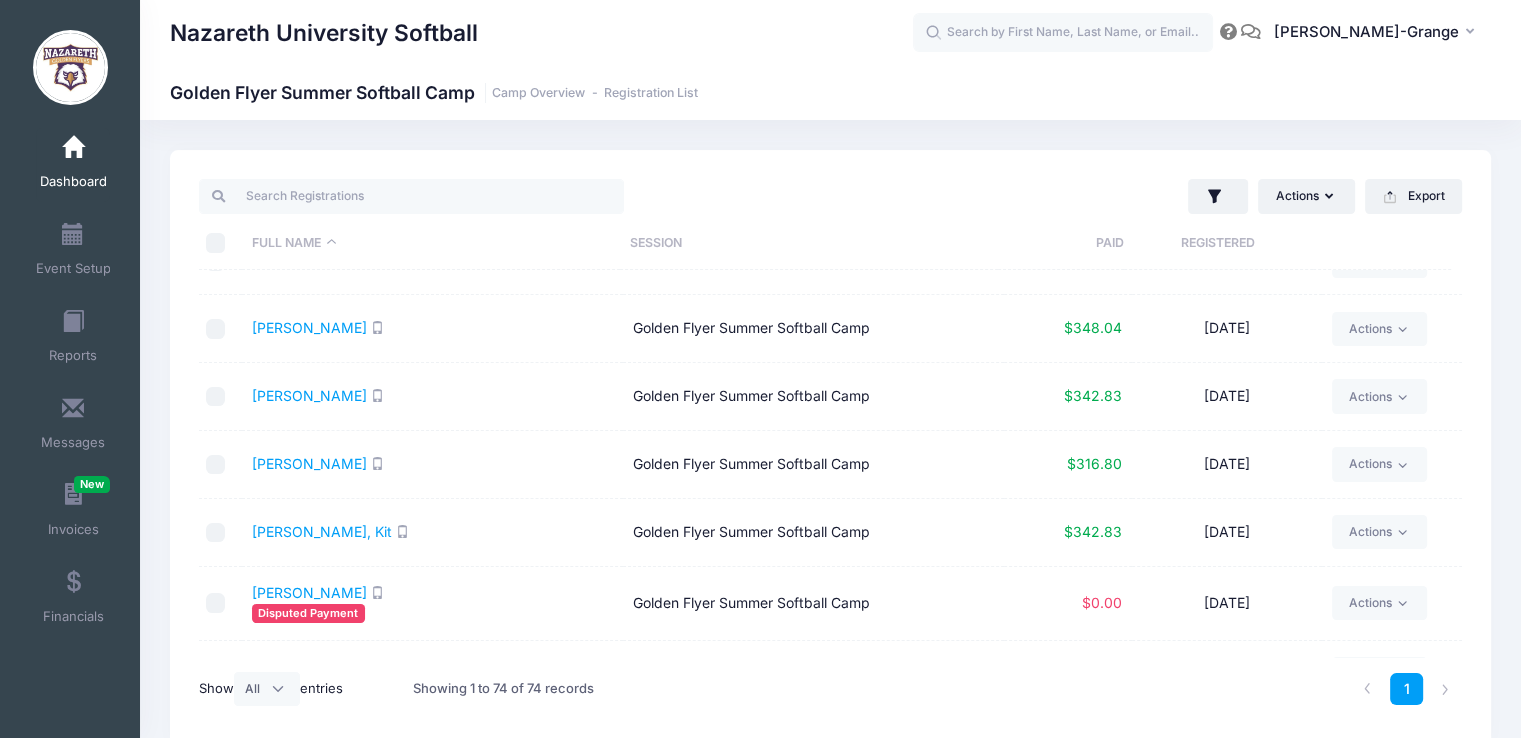 scroll, scrollTop: 1740, scrollLeft: 0, axis: vertical 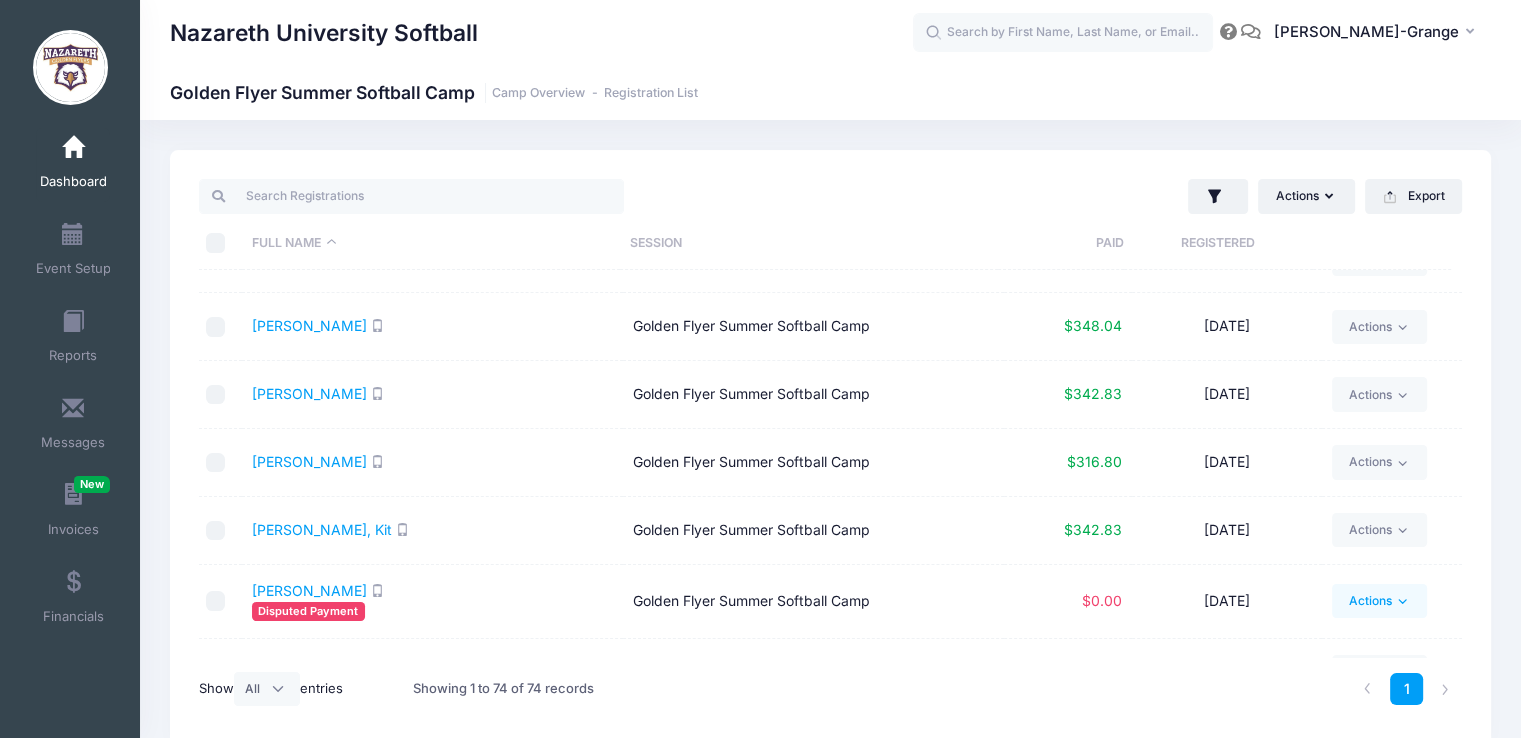 click 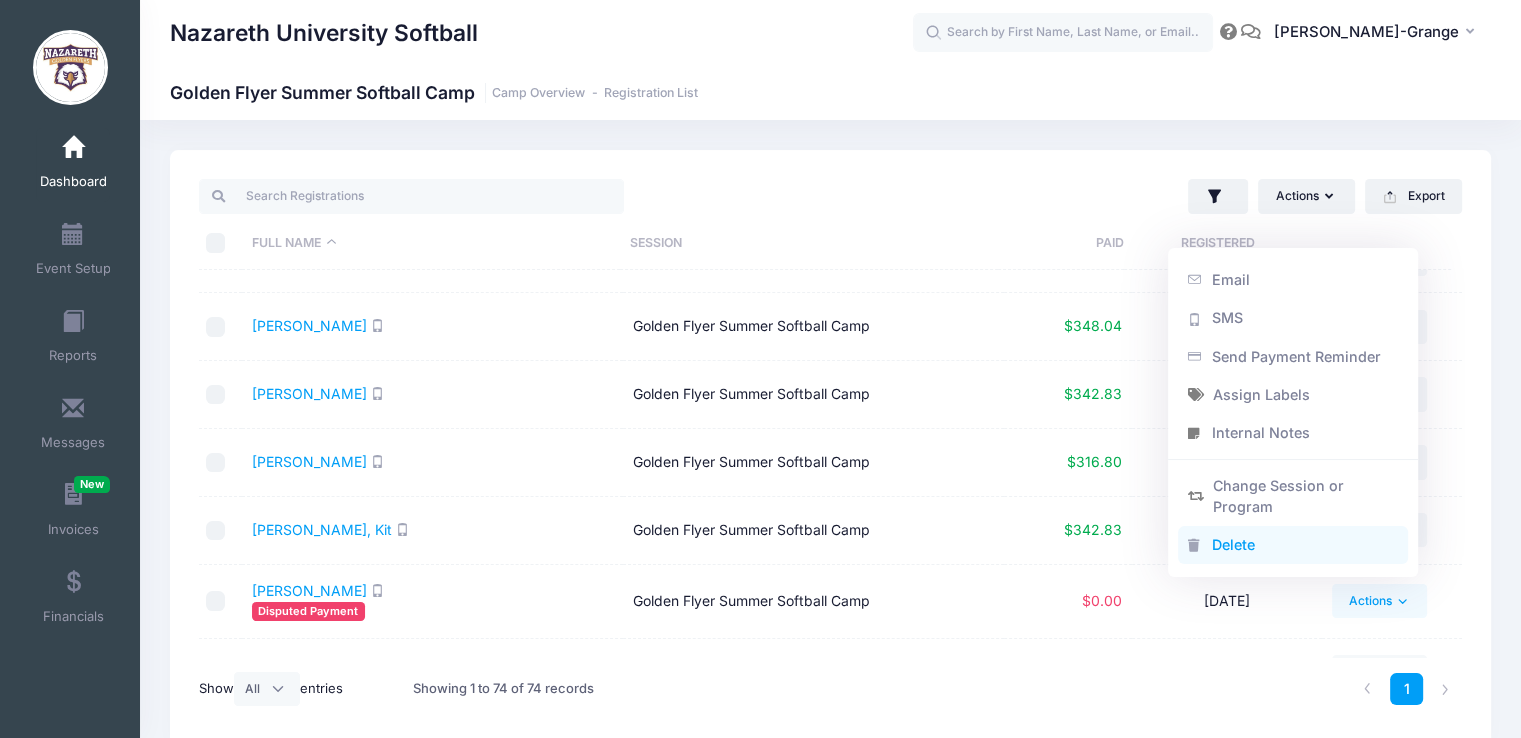 click on "Delete" at bounding box center [1293, 546] 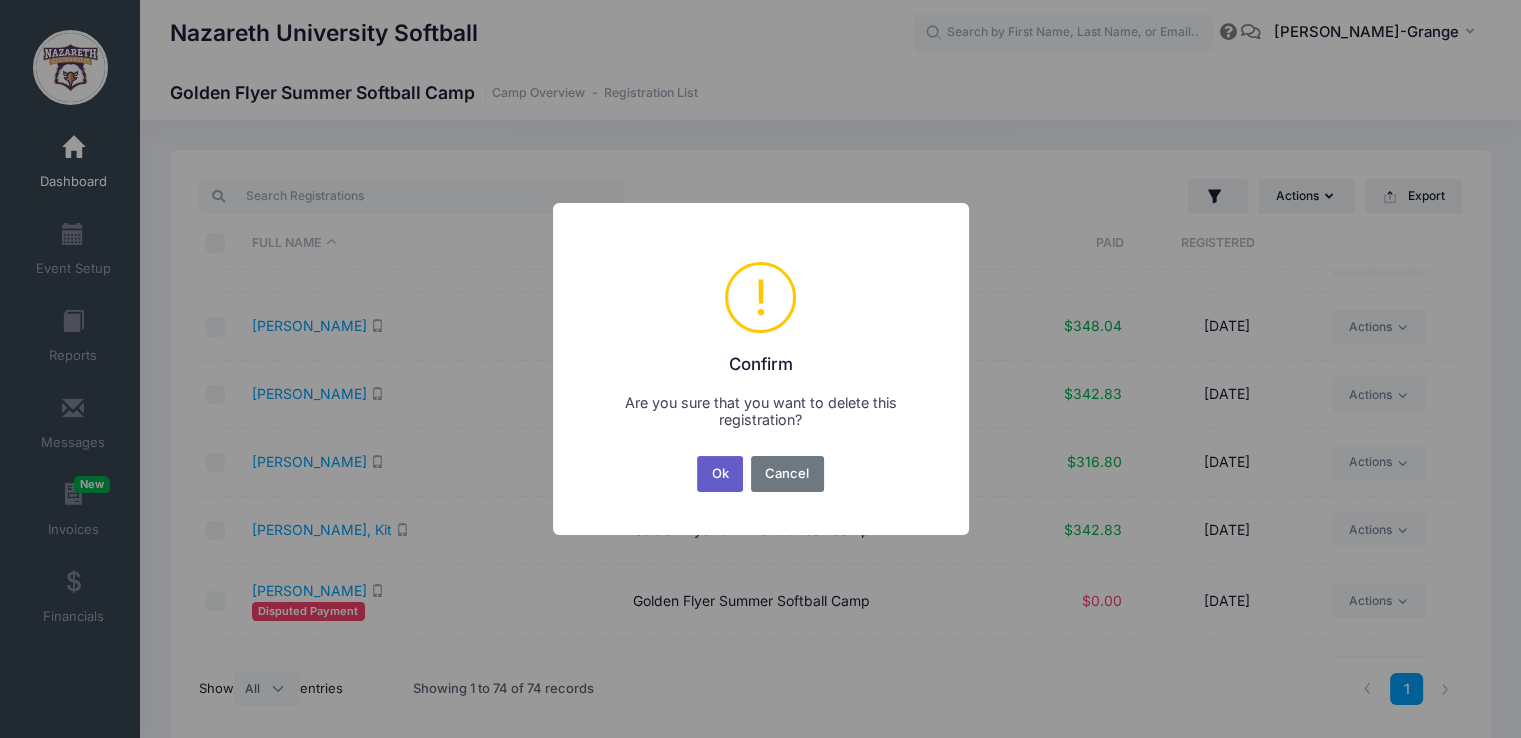 click on "Ok" at bounding box center [720, 474] 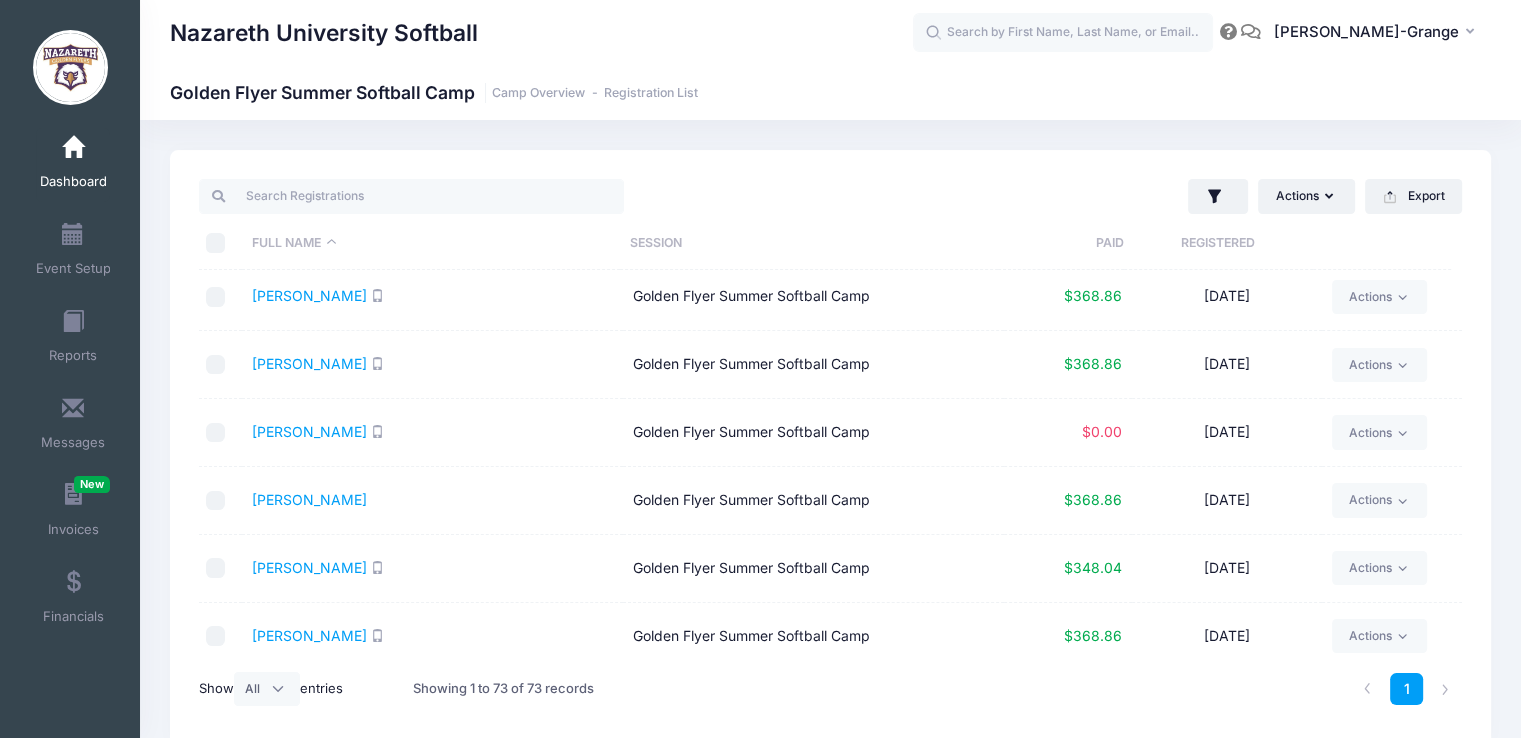 scroll, scrollTop: 2508, scrollLeft: 0, axis: vertical 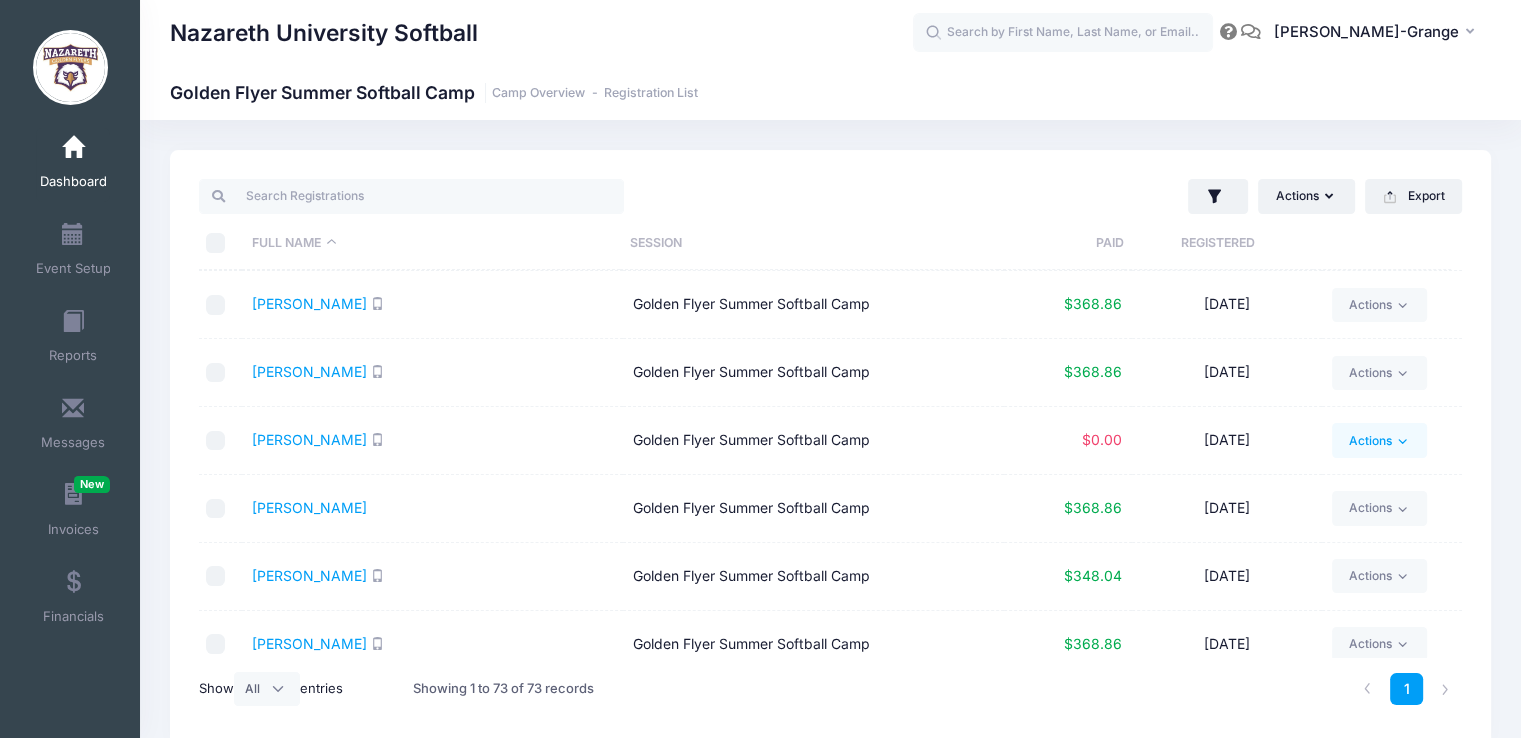 click on "Actions" at bounding box center [1379, 440] 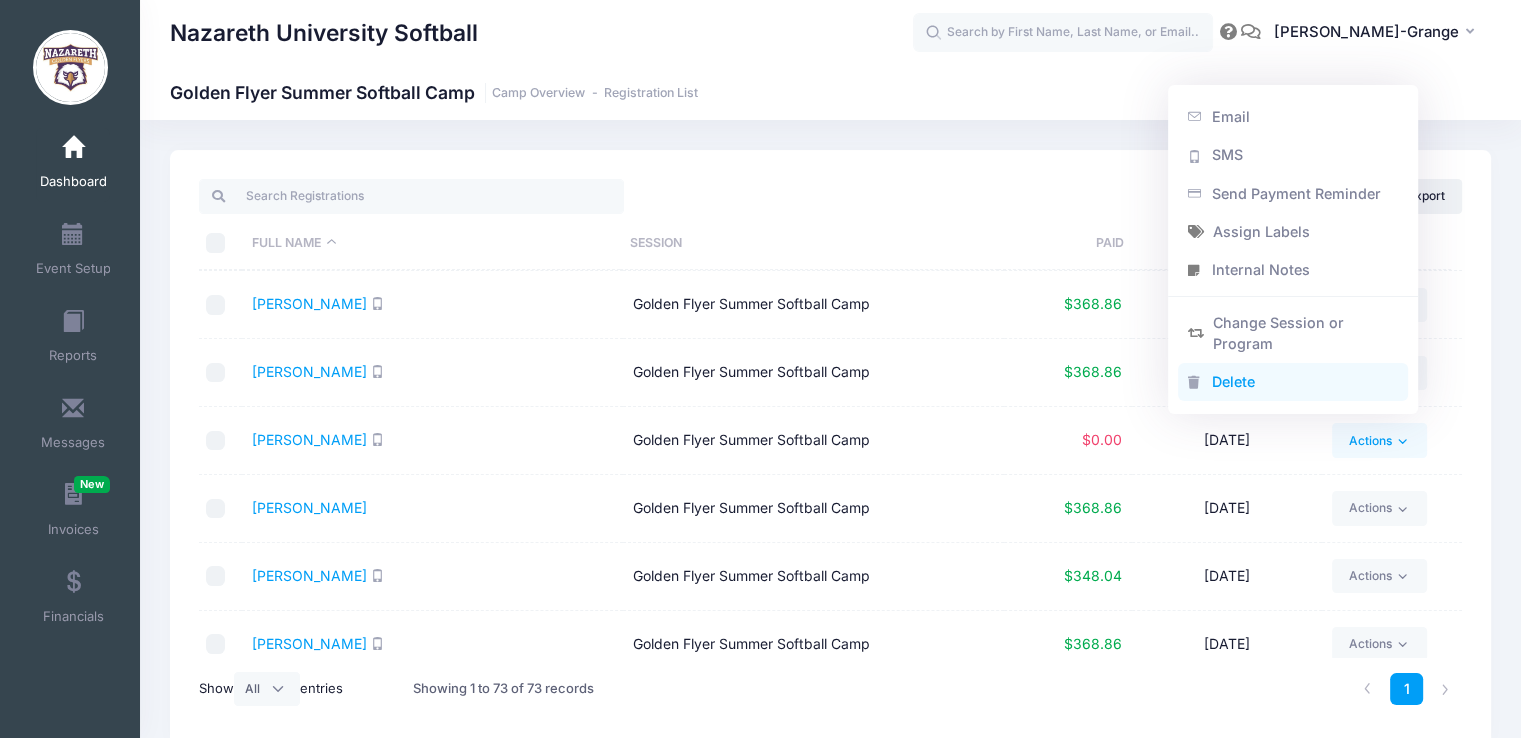click on "Delete" at bounding box center (1293, 383) 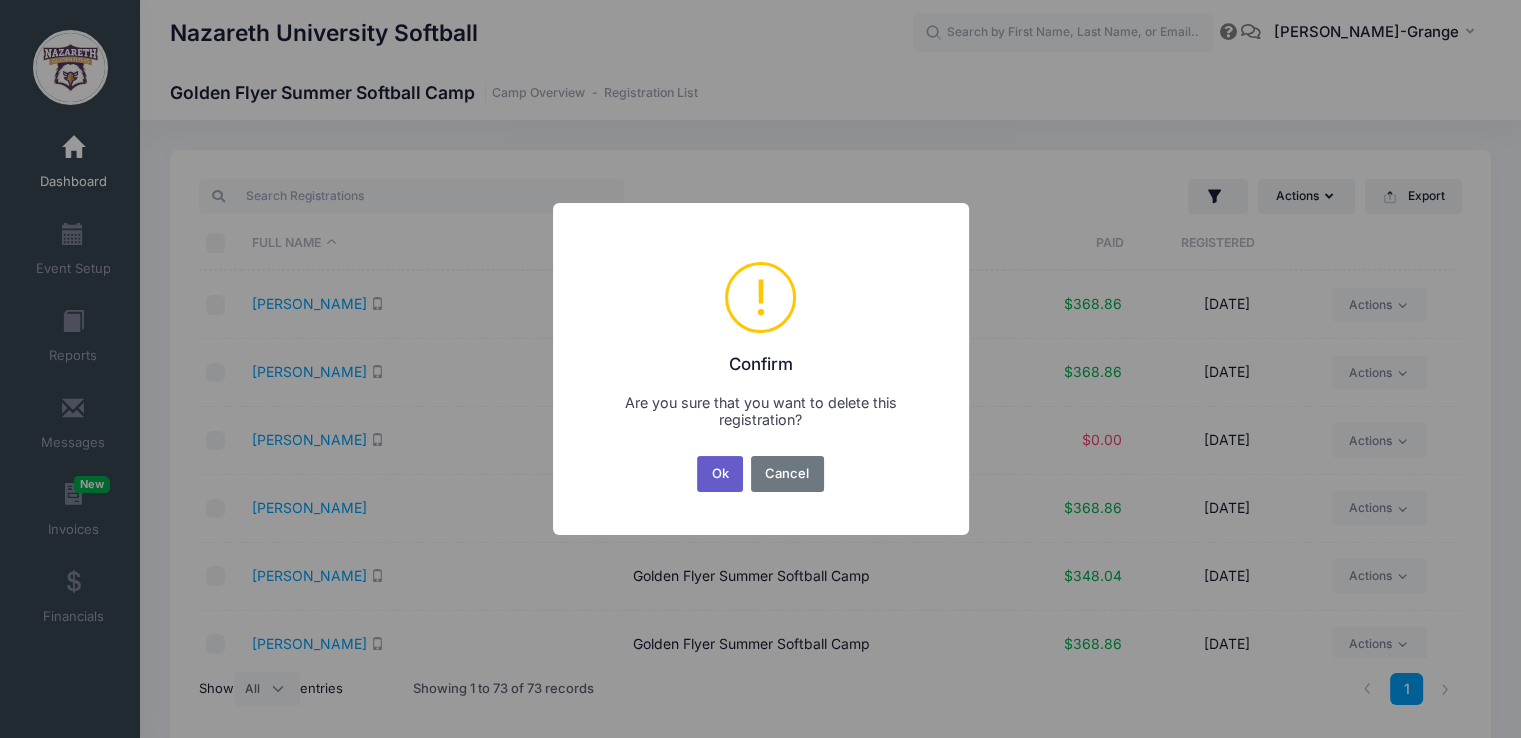 click on "Ok" at bounding box center [720, 474] 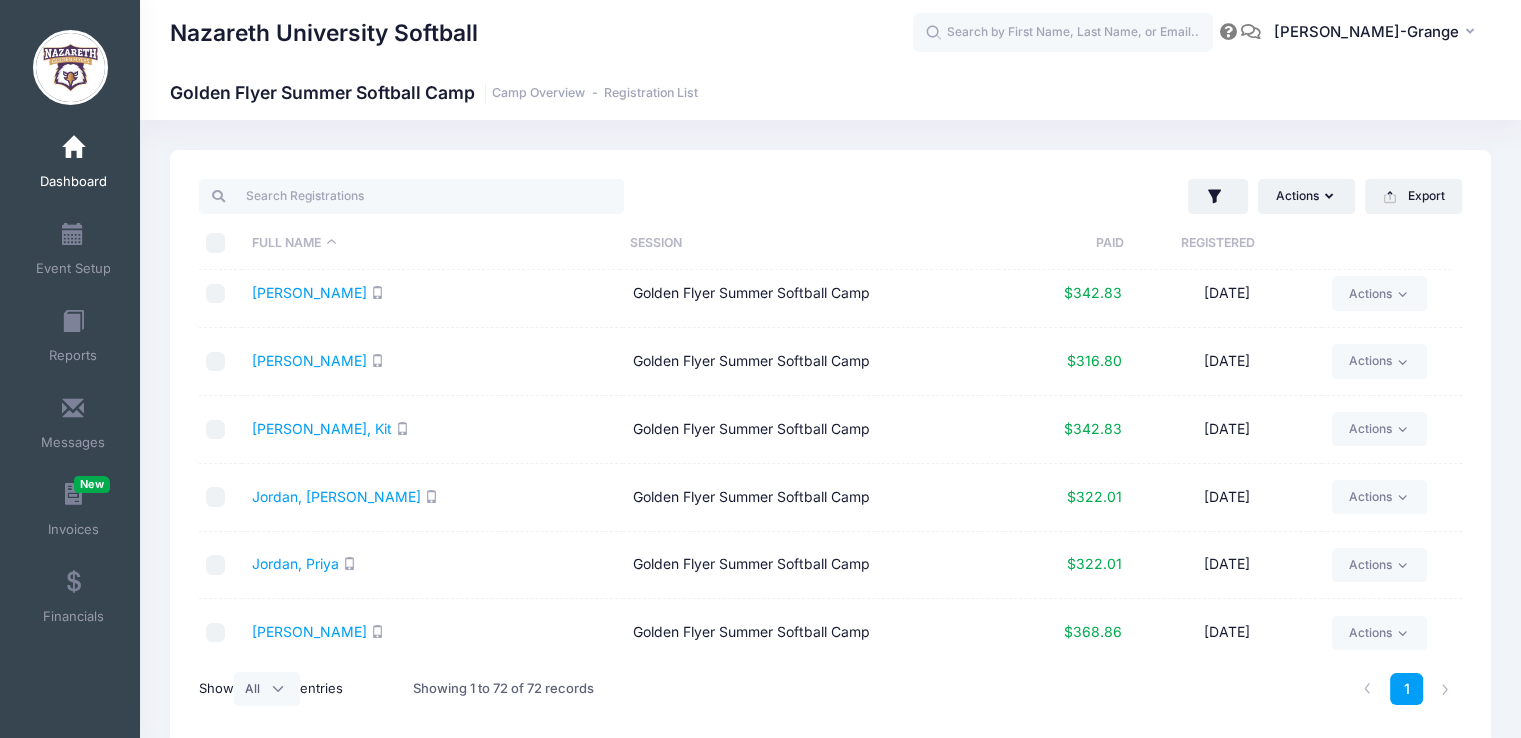 scroll, scrollTop: 1842, scrollLeft: 0, axis: vertical 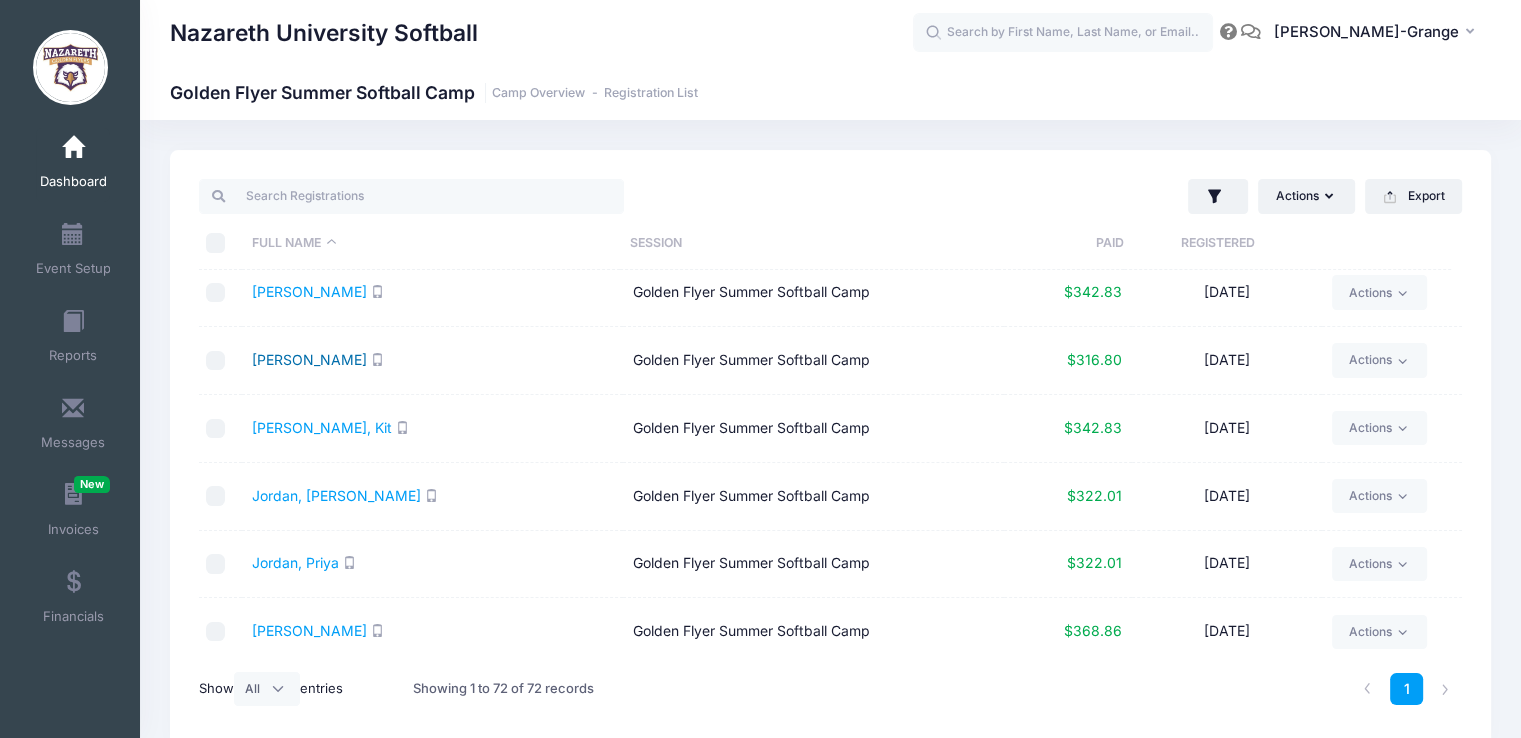 click on "[PERSON_NAME]" at bounding box center (309, 359) 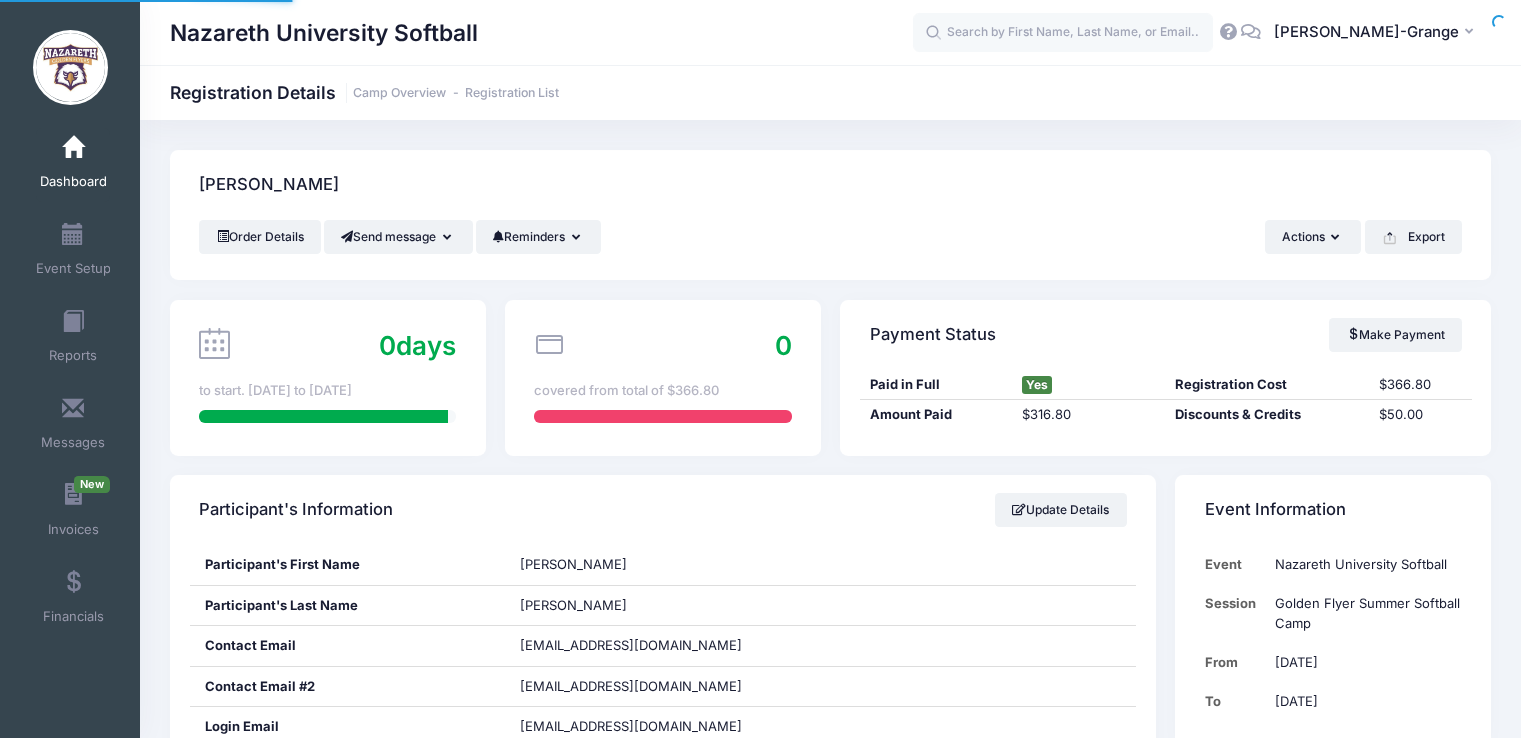 scroll, scrollTop: 0, scrollLeft: 0, axis: both 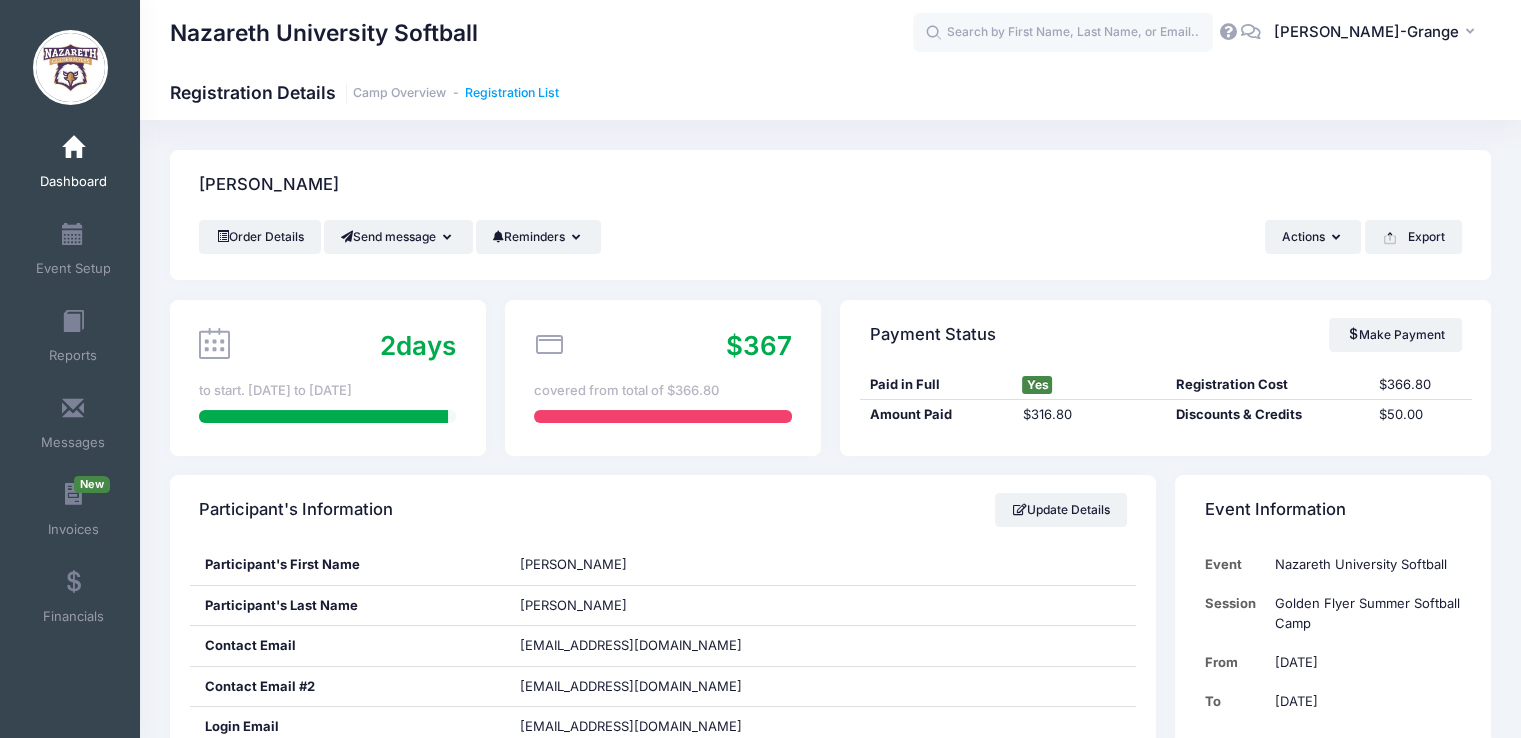 click on "Registration List" at bounding box center [512, 93] 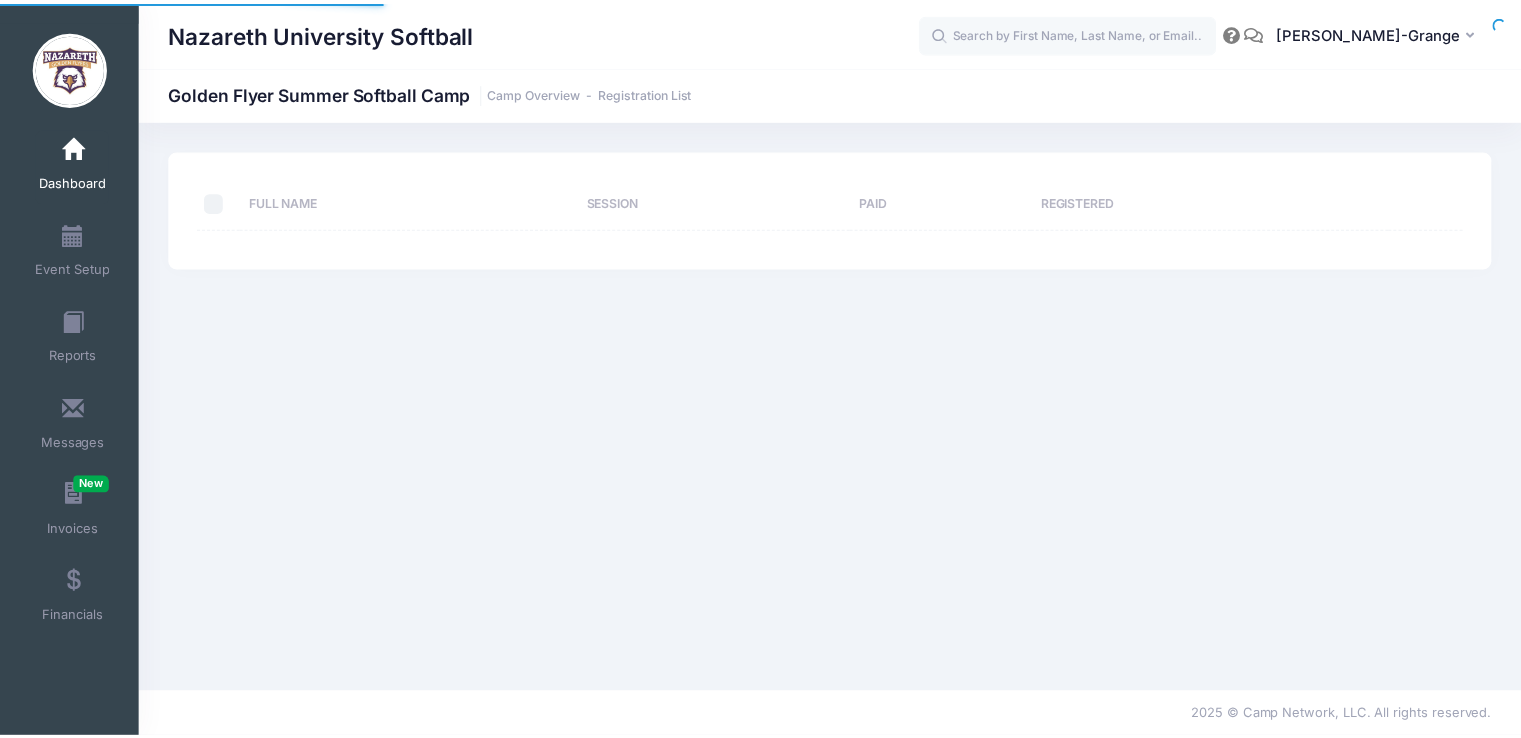 scroll, scrollTop: 0, scrollLeft: 0, axis: both 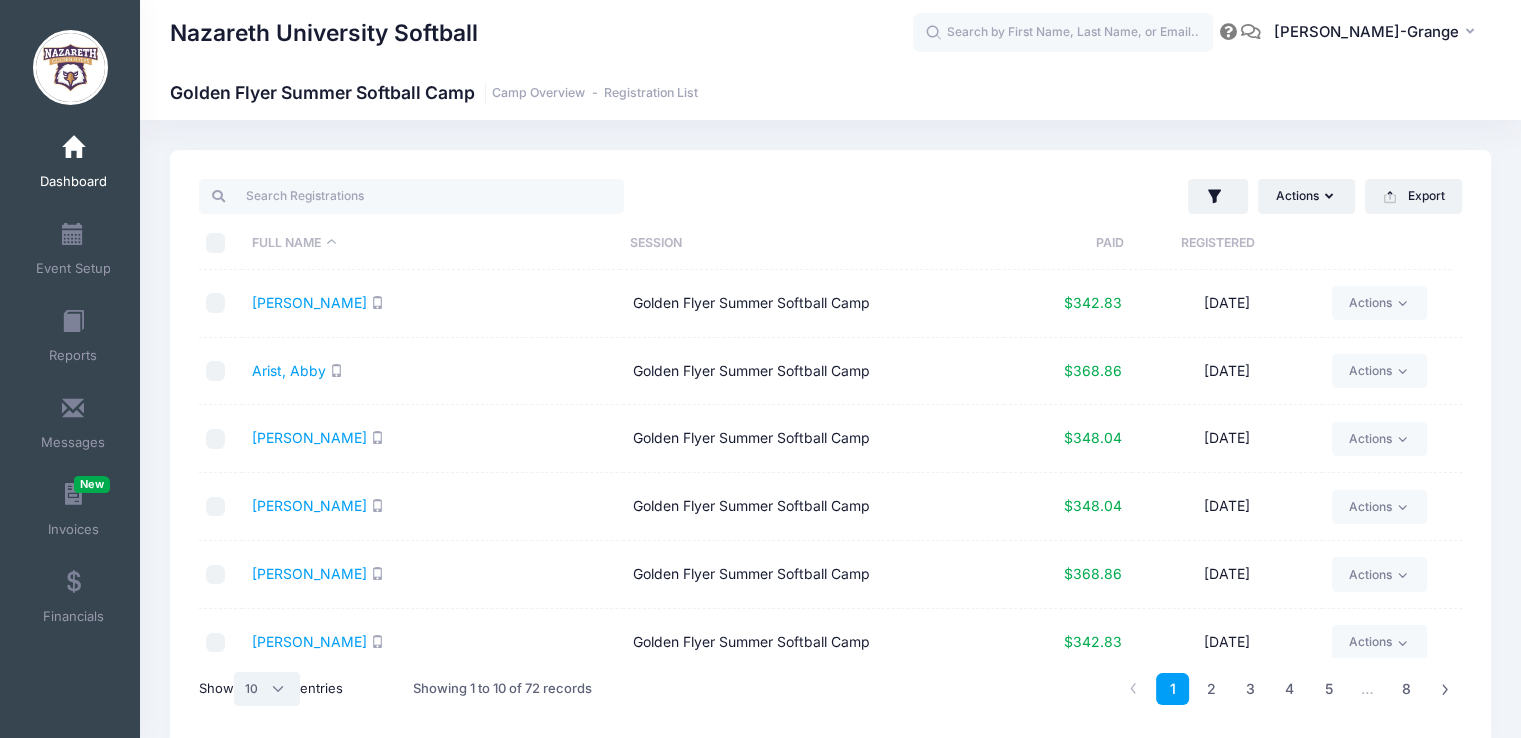 click on "All 10 25 50" at bounding box center (267, 689) 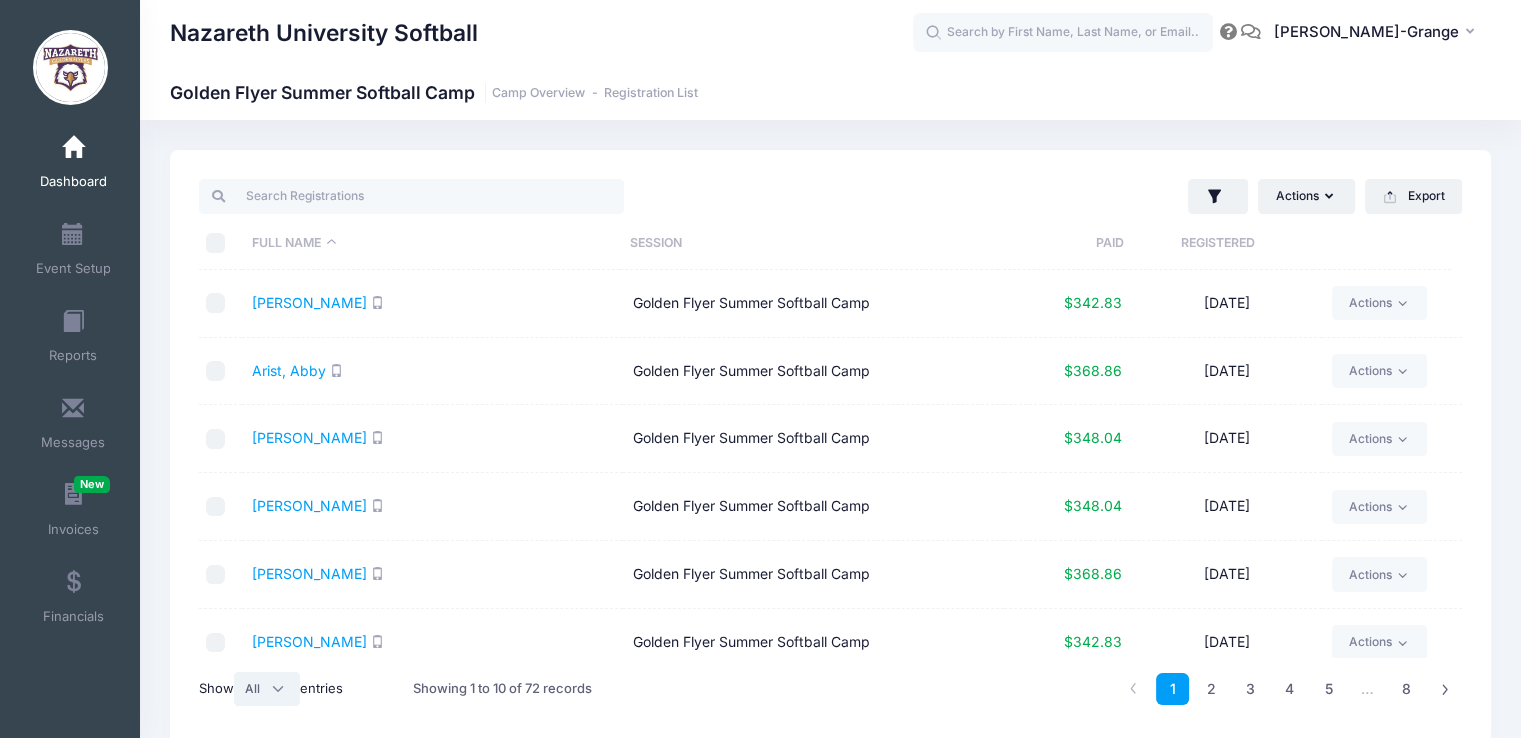click on "All 10 25 50" at bounding box center (267, 689) 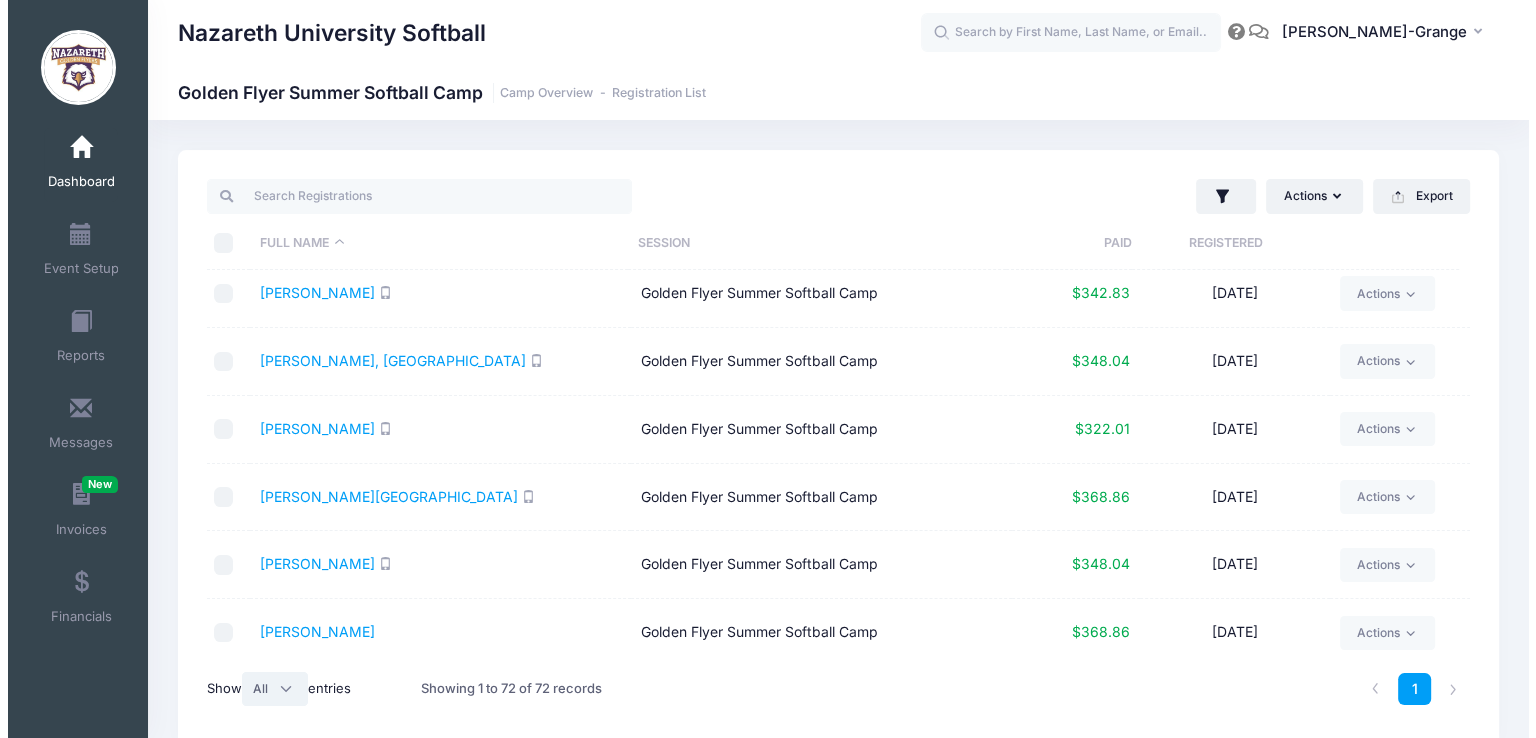 scroll, scrollTop: 0, scrollLeft: 0, axis: both 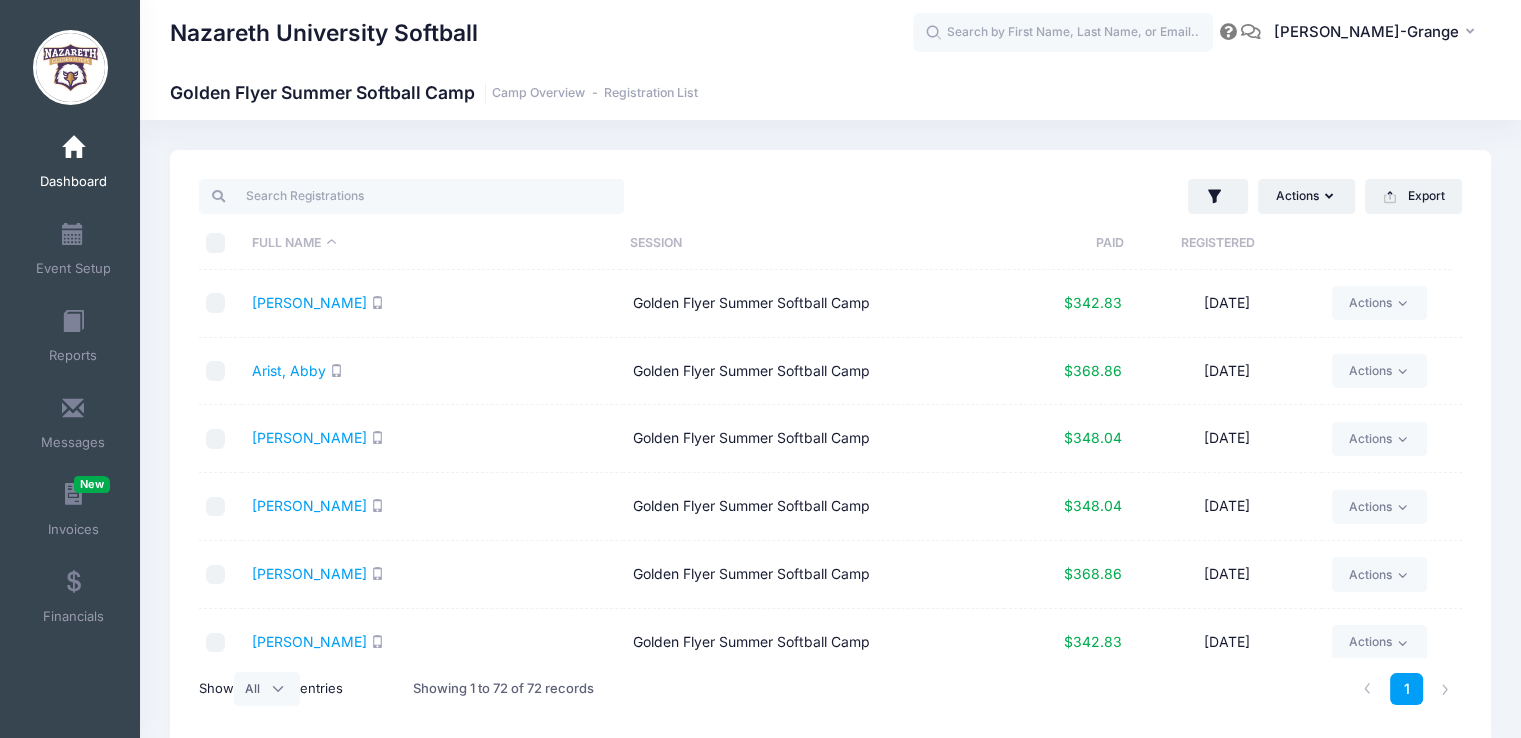 click at bounding box center [216, 243] 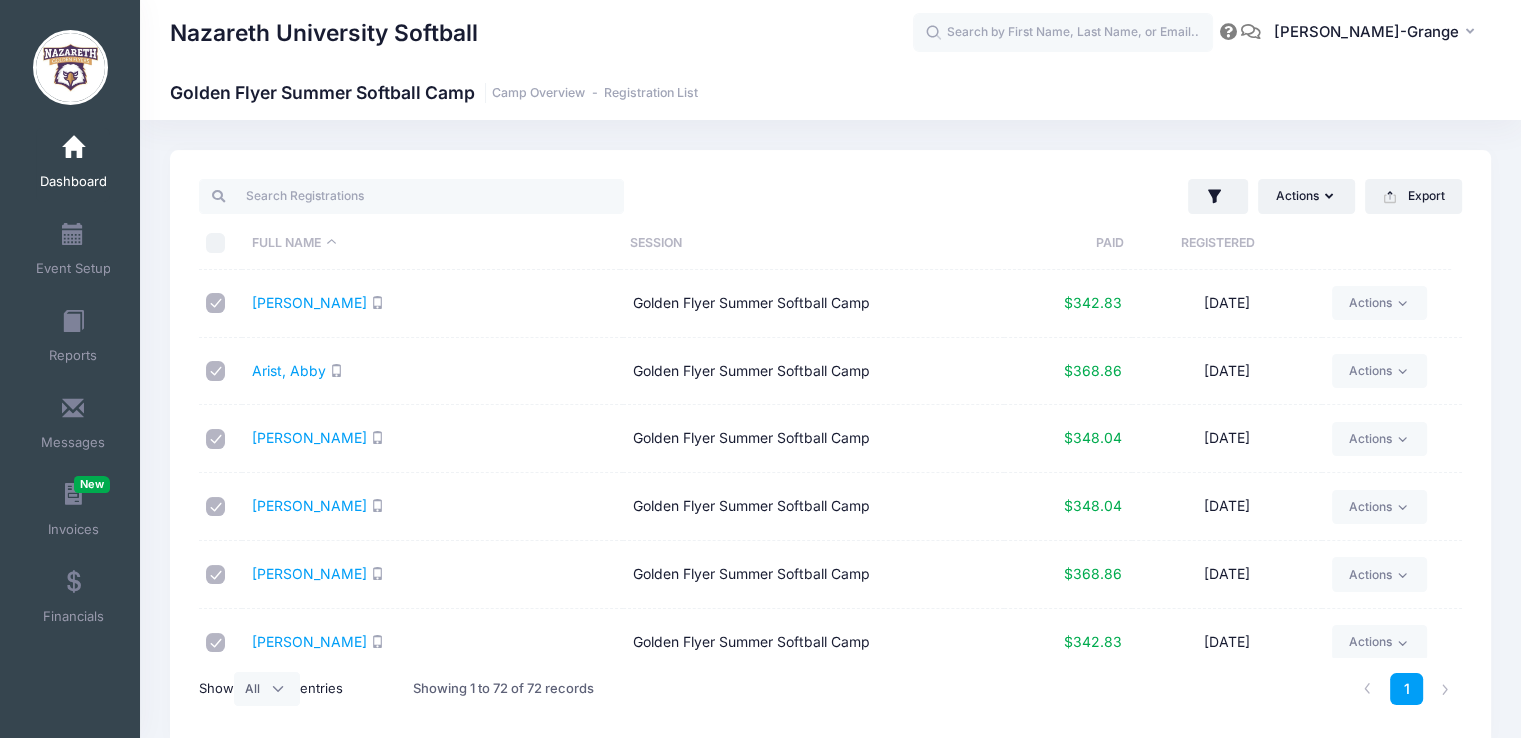 checkbox on "true" 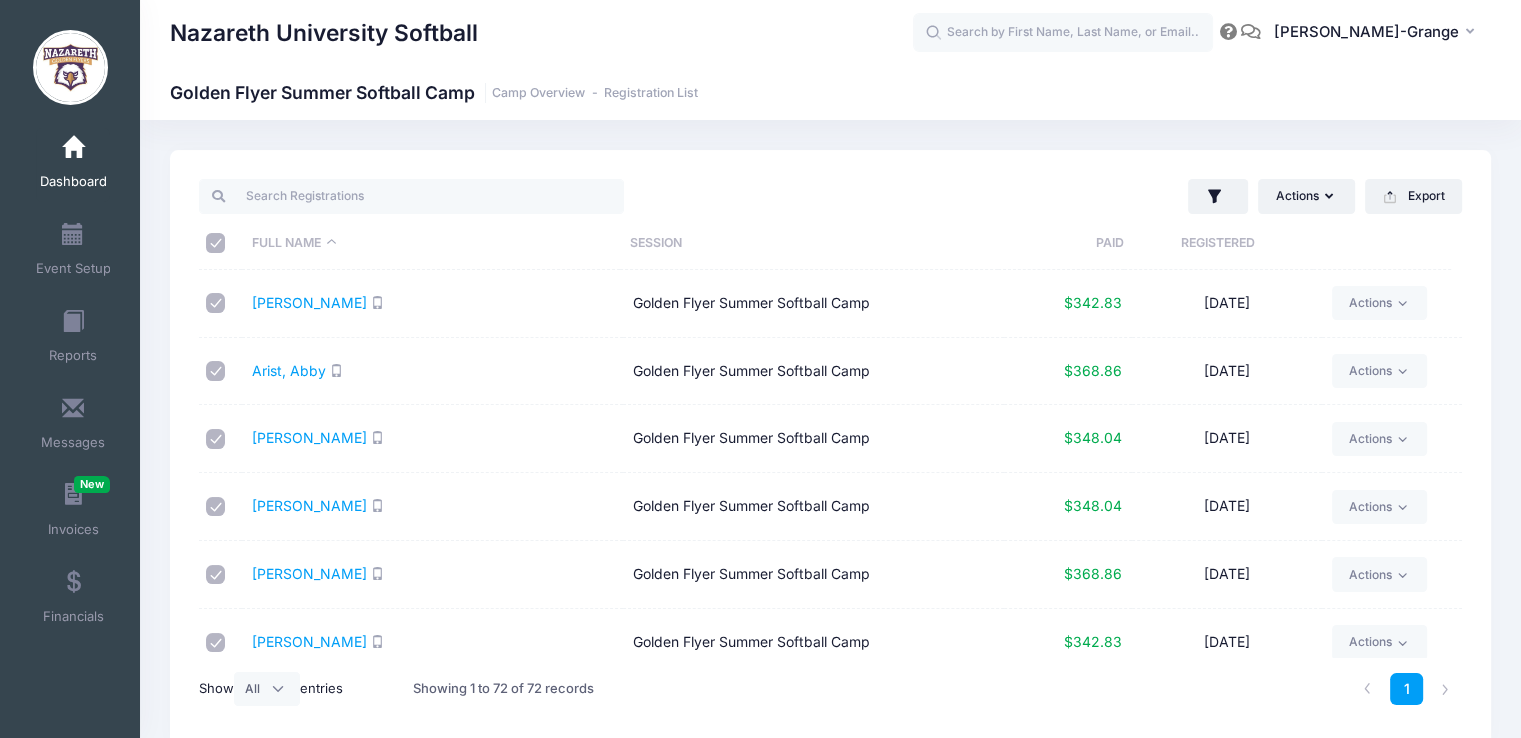 checkbox on "true" 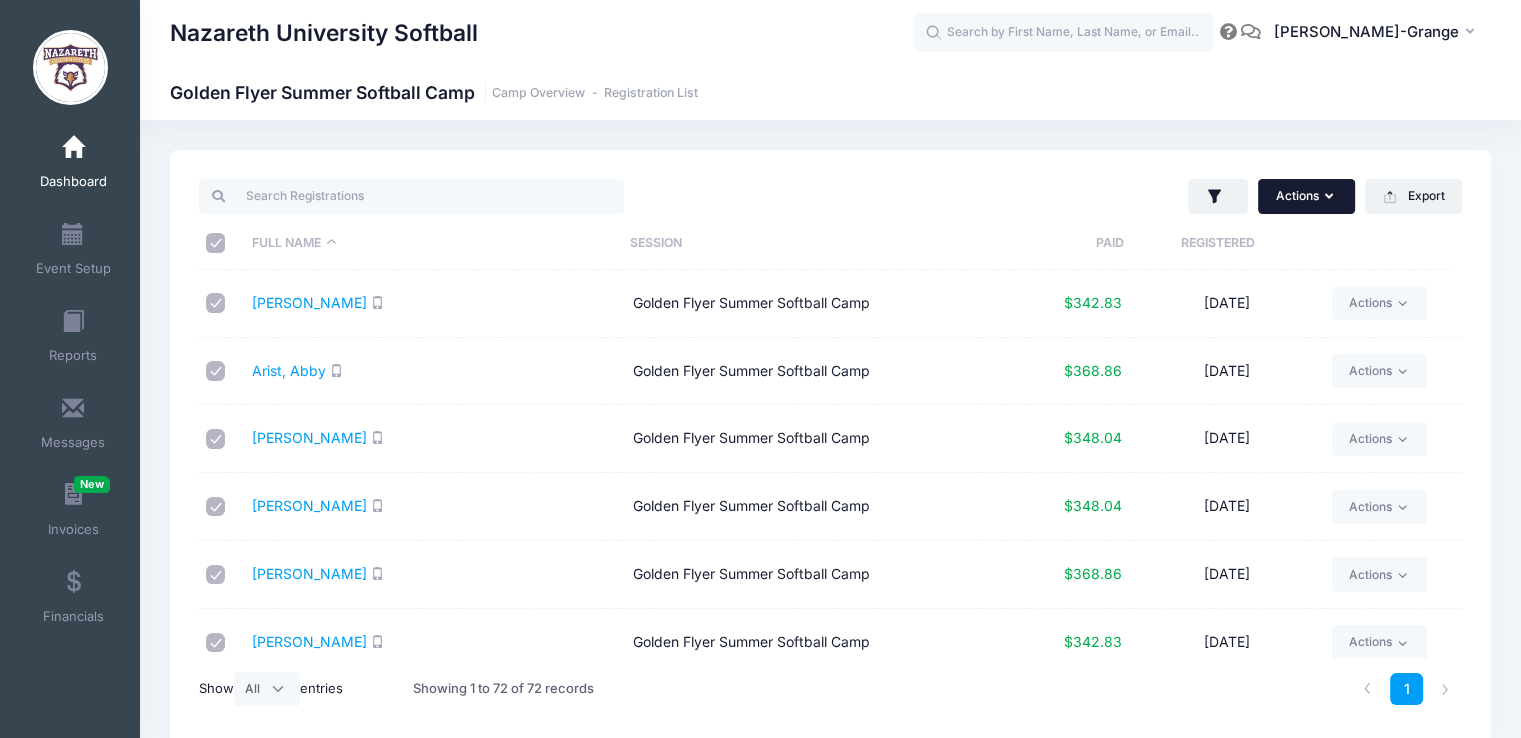 click at bounding box center [1331, 197] 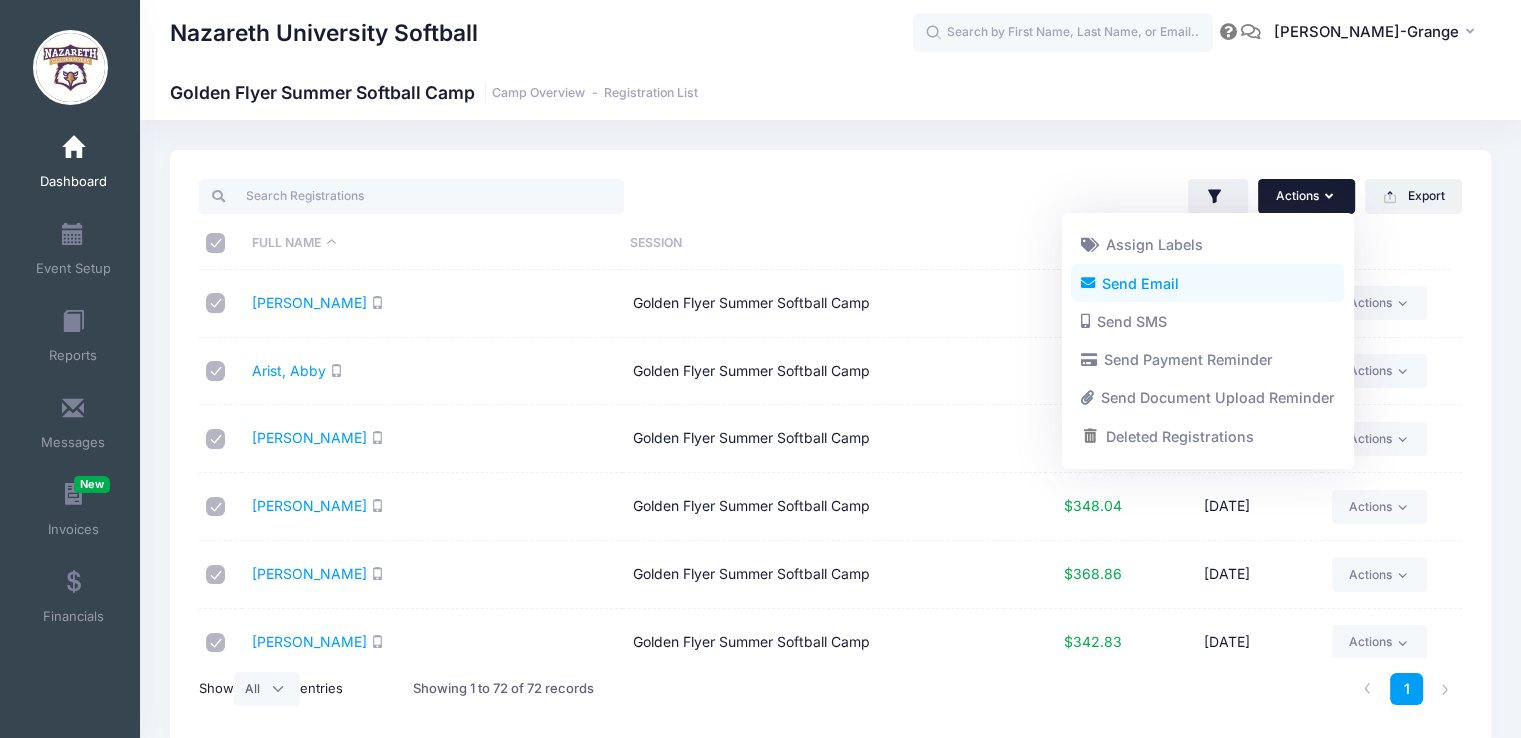click on "Send Email" at bounding box center [1207, 283] 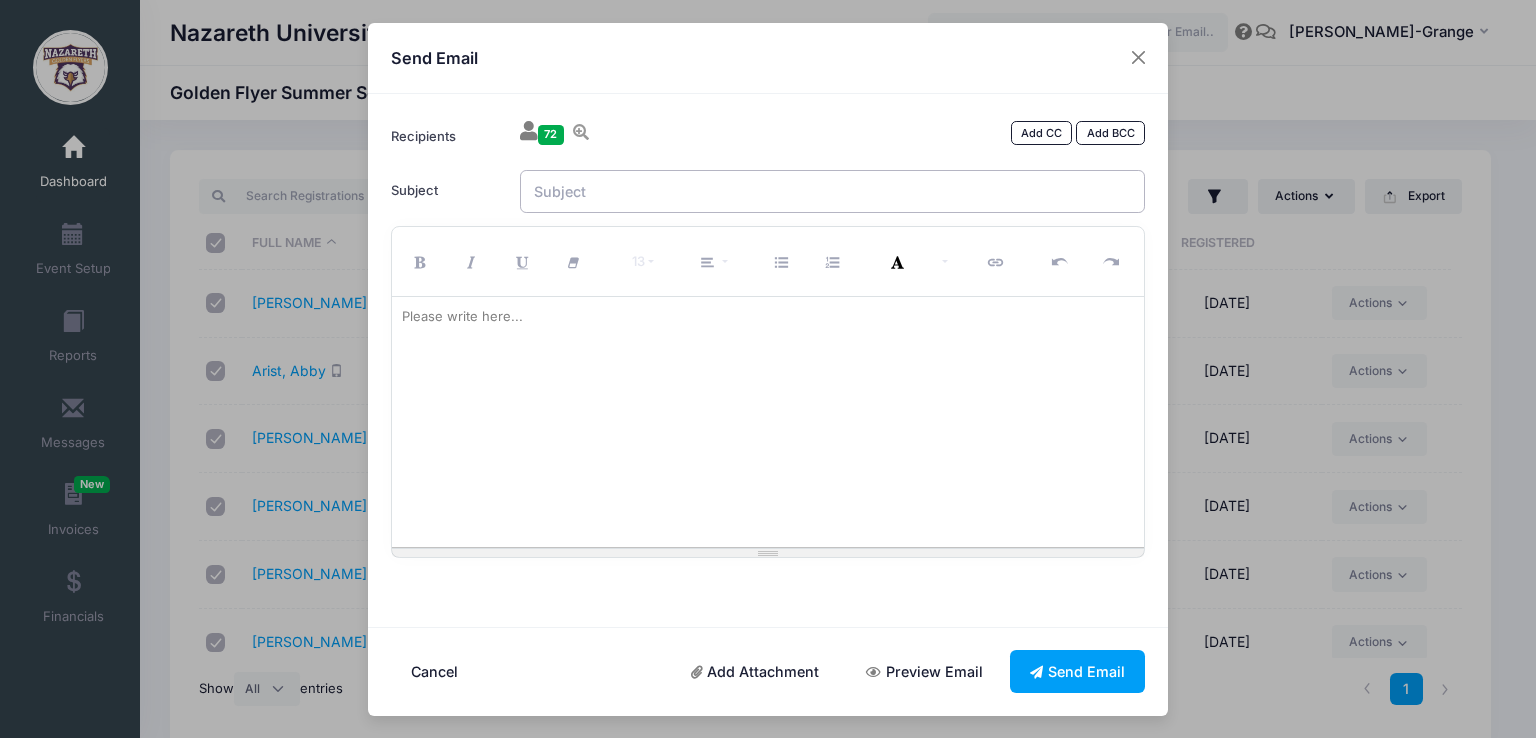 click on "Subject" at bounding box center (833, 191) 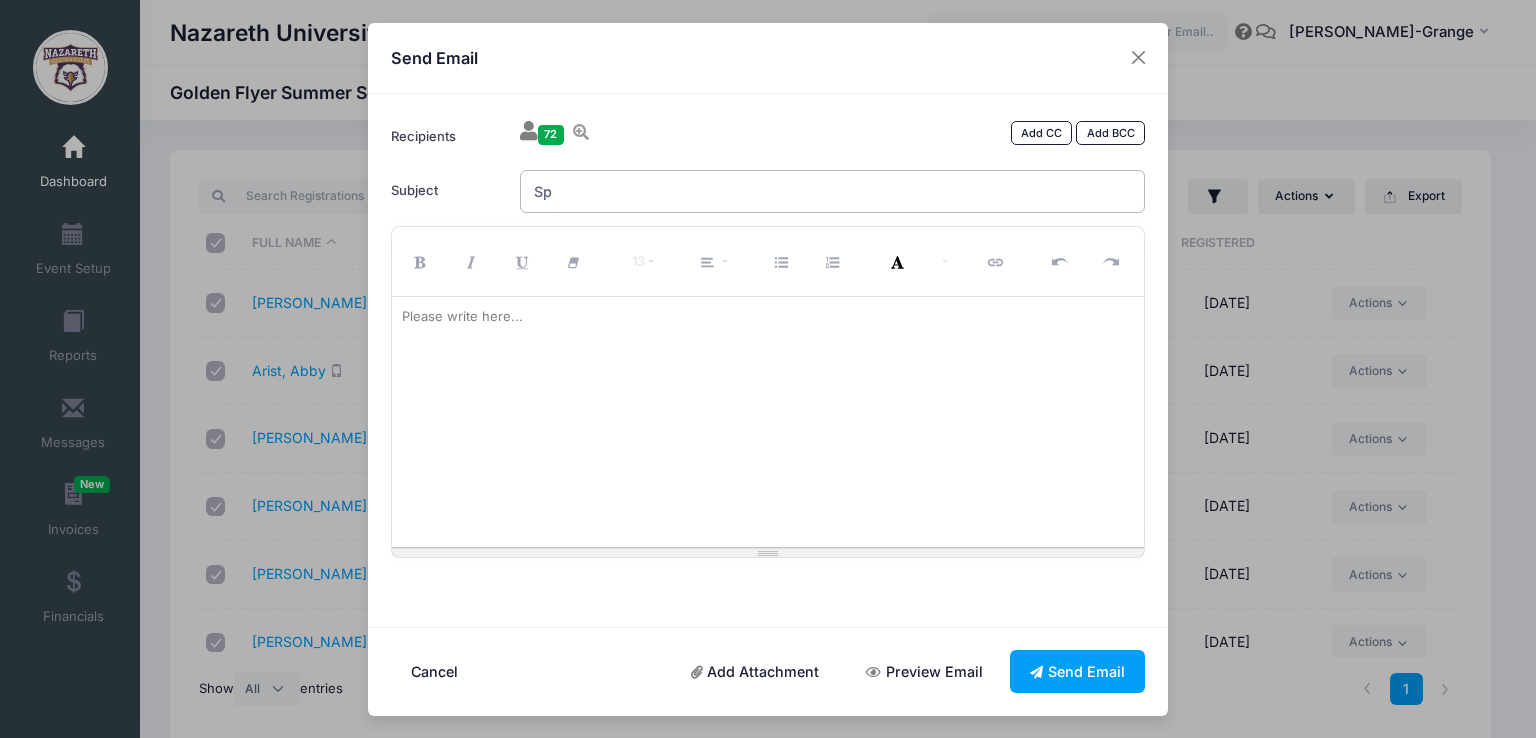 type on "S" 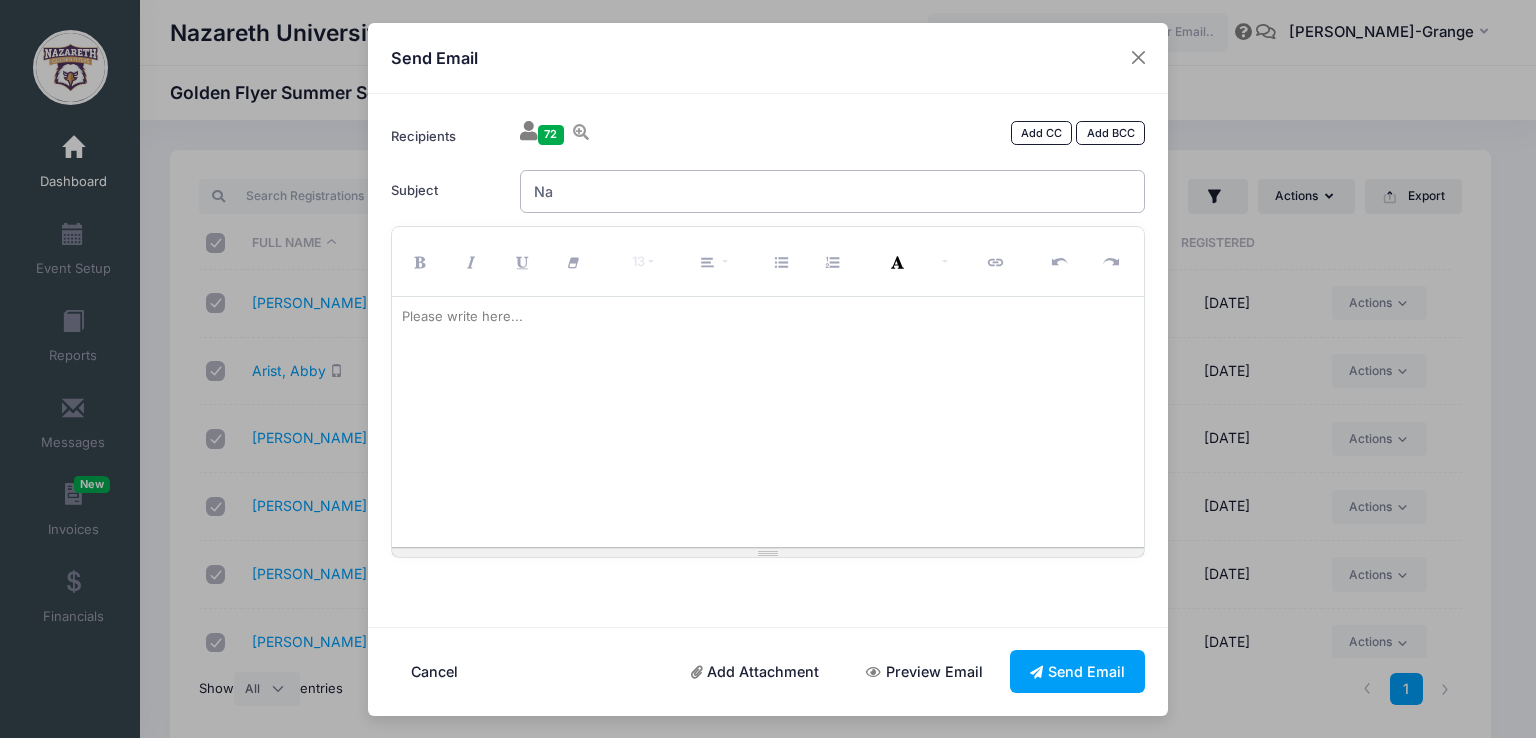 type on "N" 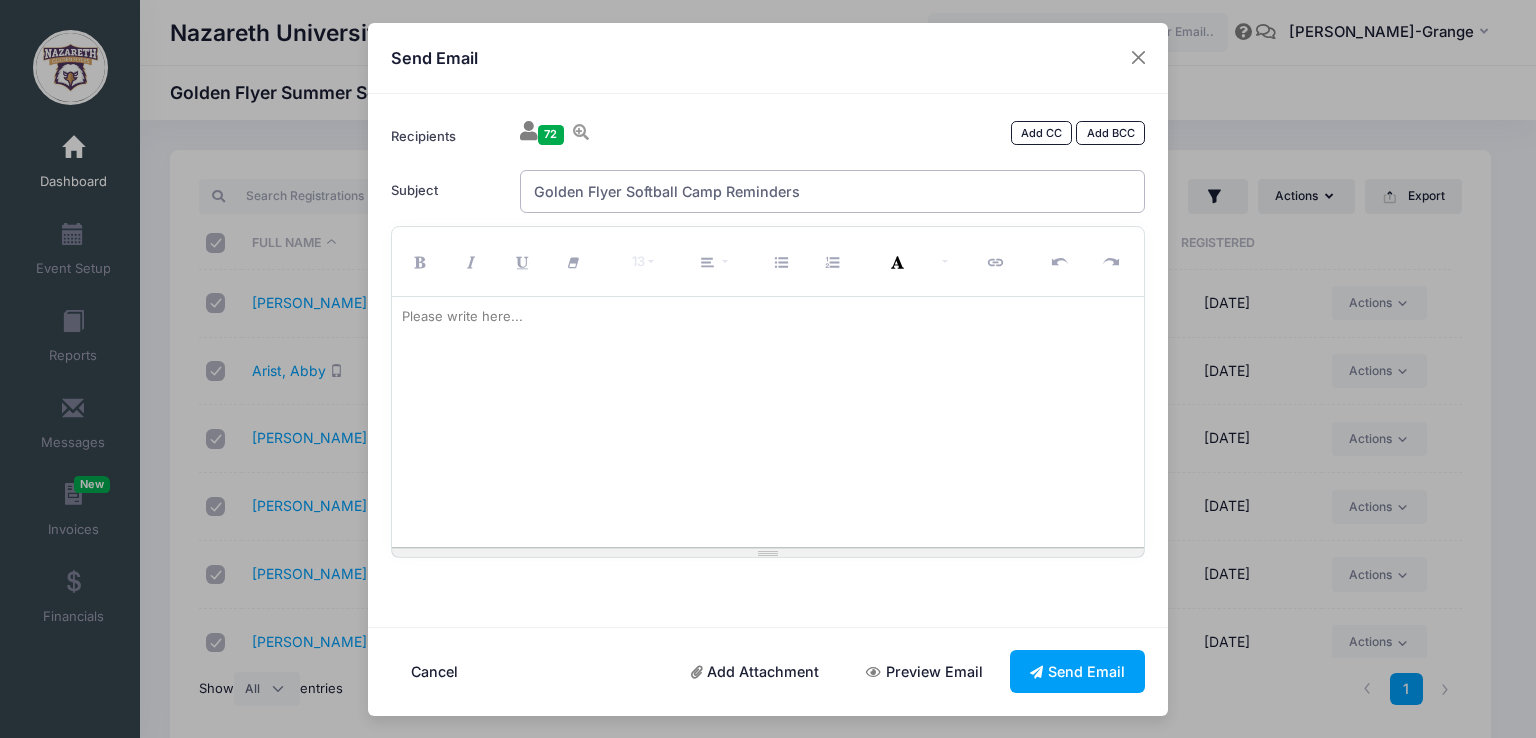 type on "Golden Flyer Softball Camp Reminders" 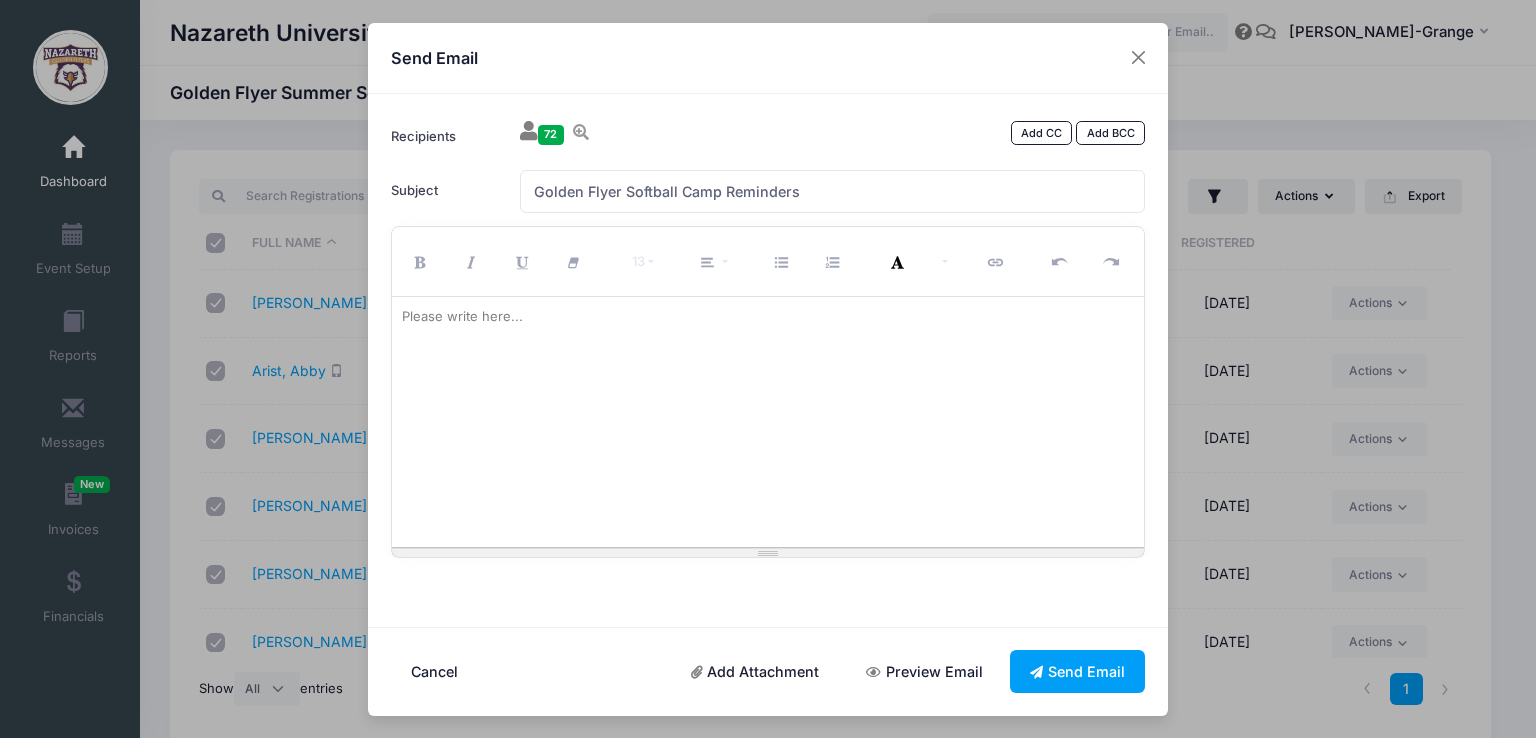 click on "Please write here..." at bounding box center (462, 317) 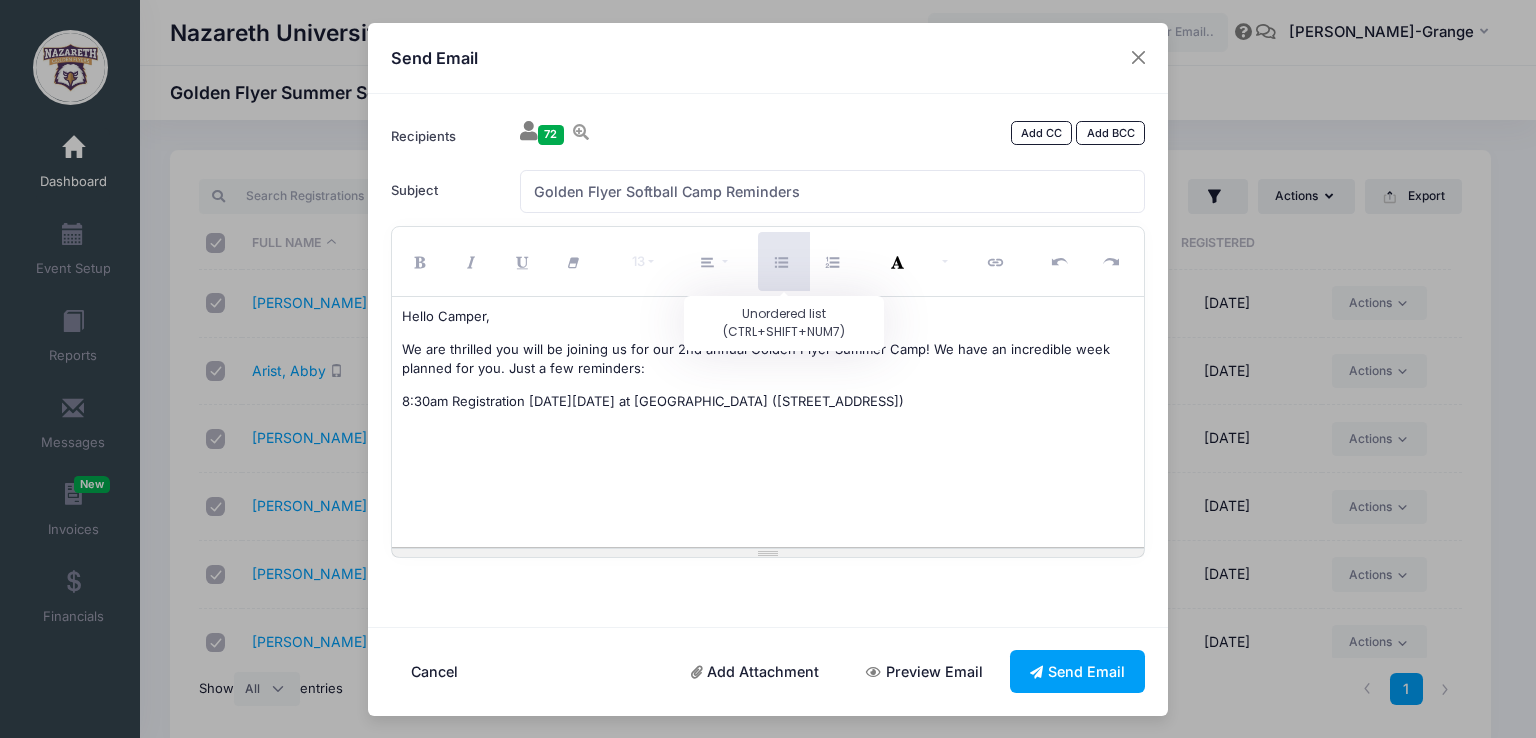 click at bounding box center (784, 263) 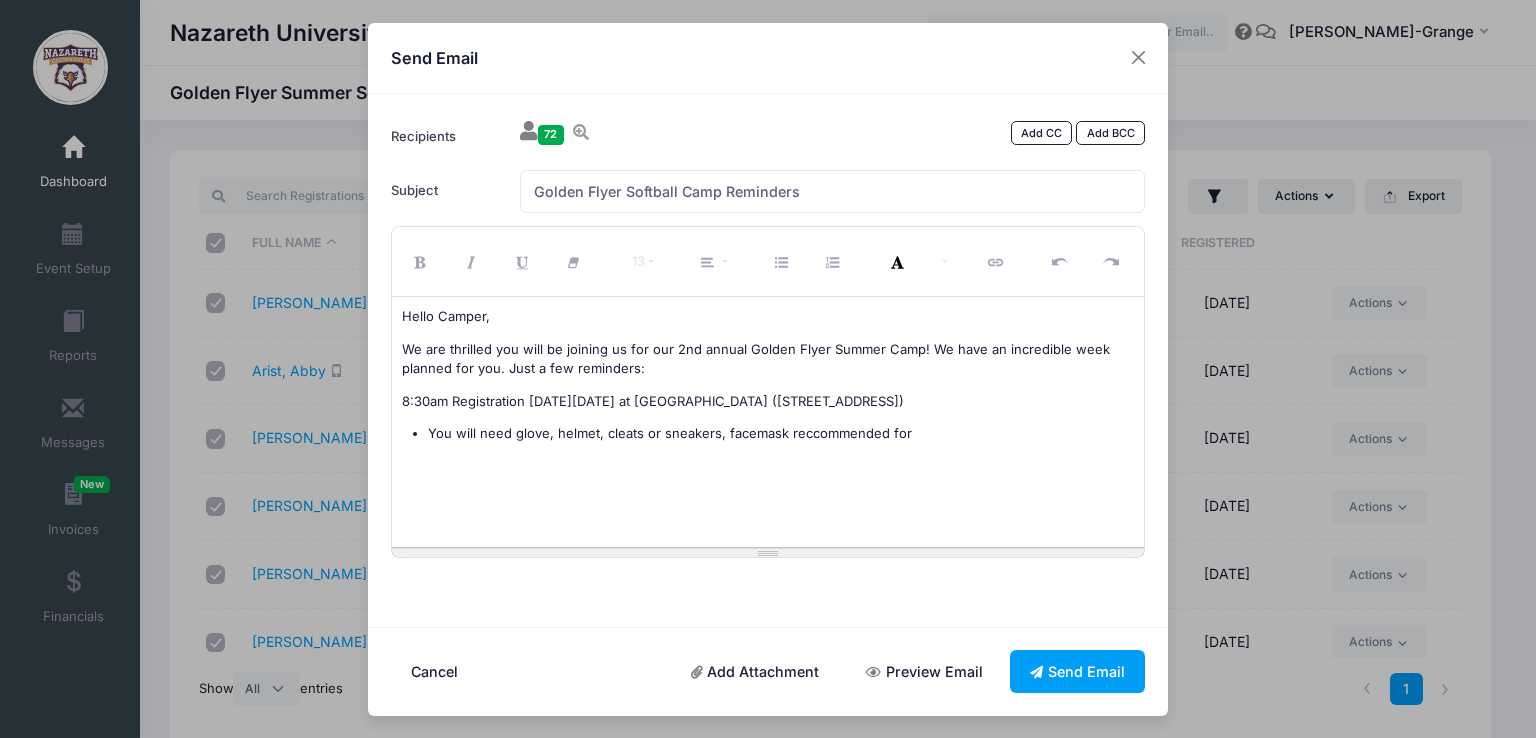 click on "You will need glove, helmet, cleats or sneakers, facemask reccommended for" at bounding box center [781, 434] 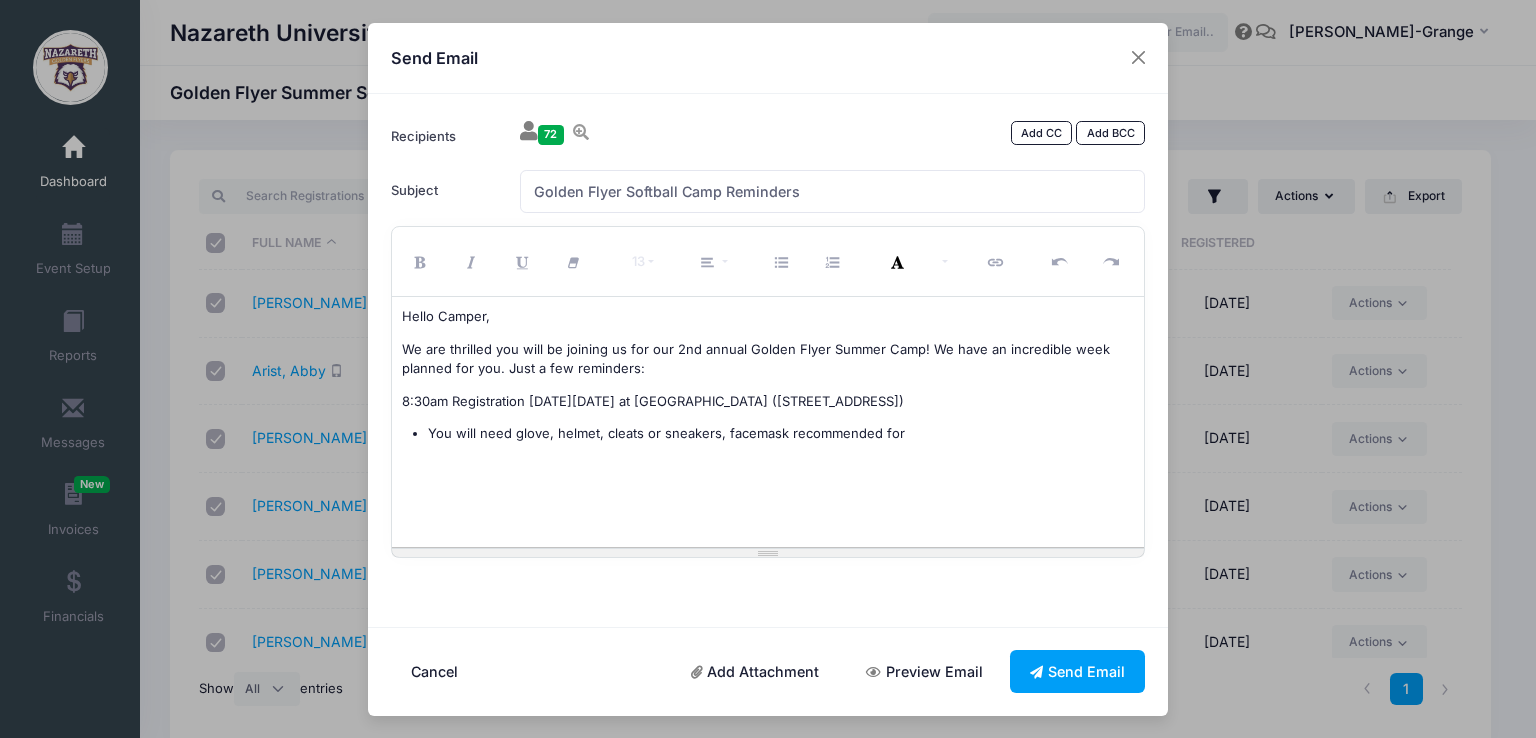 click on "You will need glove, helmet, cleats or sneakers, facemask recommended for" at bounding box center [781, 434] 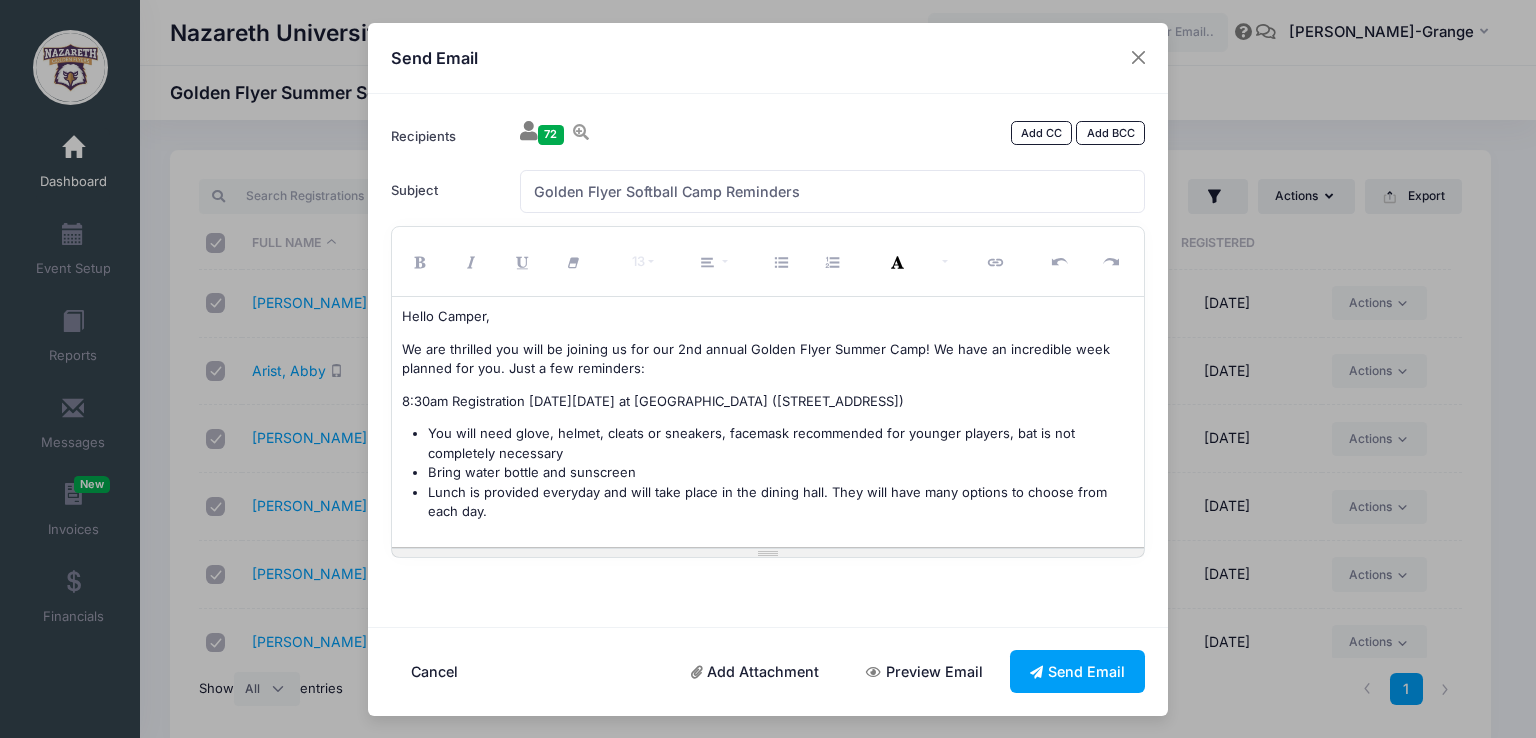 click on "Lunch is provided everyday and will take place in the dining hall. They will have many options to choose from each day." at bounding box center [781, 502] 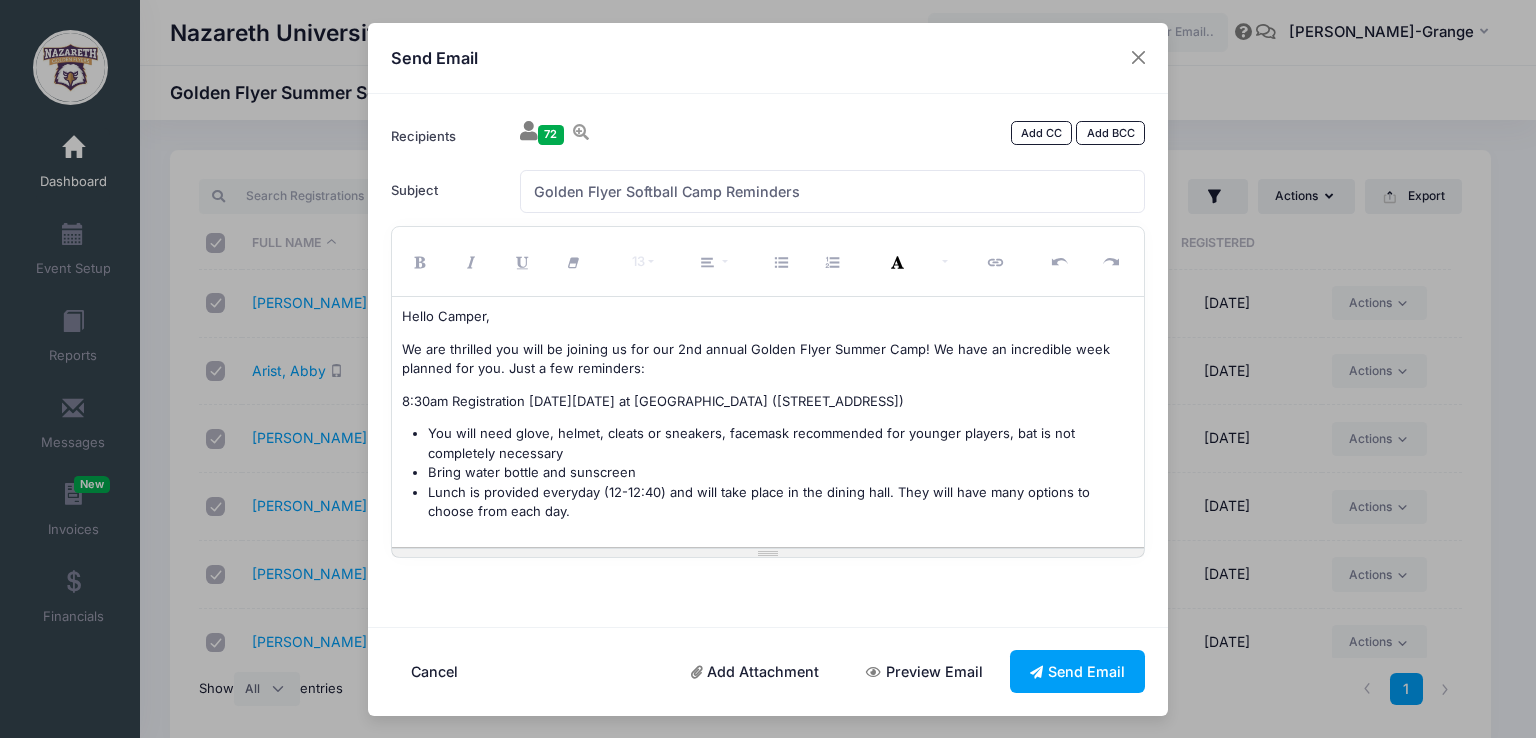 click on "Lunch is provided everyday (12-12:40) and will take place in the dining hall. They will have many options to choose from each day." at bounding box center [781, 502] 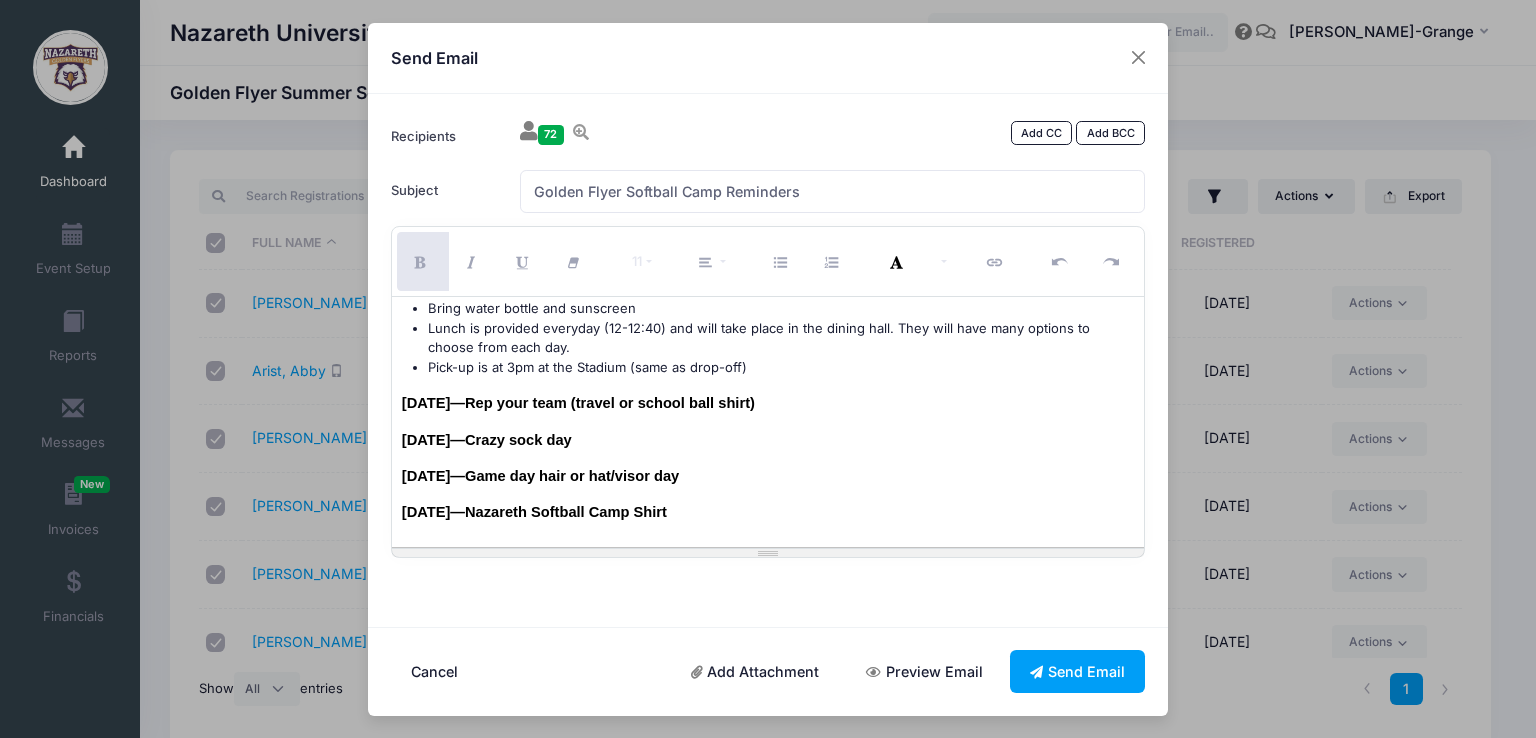 scroll, scrollTop: 164, scrollLeft: 0, axis: vertical 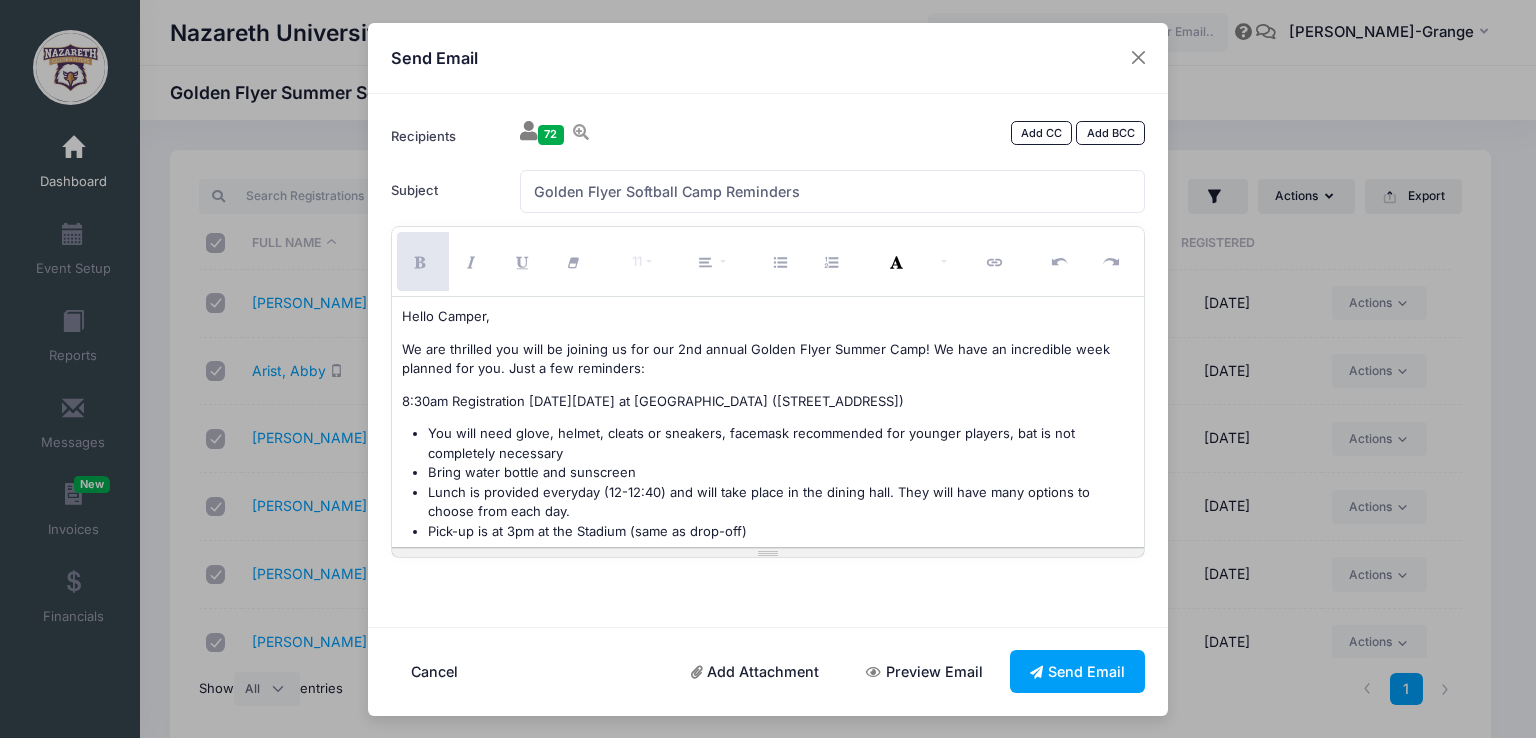 drag, startPoint x: 905, startPoint y: 403, endPoint x: 390, endPoint y: 398, distance: 515.0243 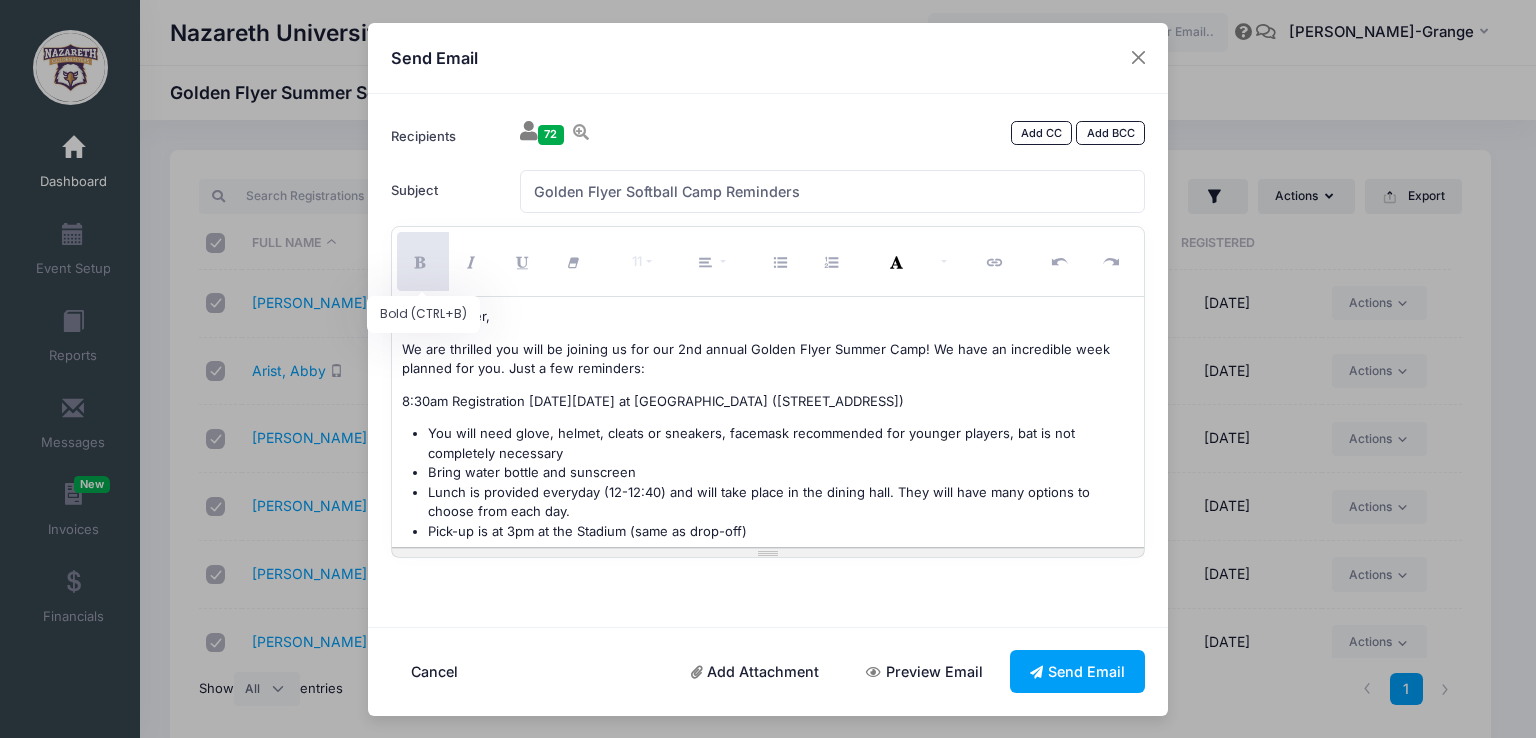 click at bounding box center [423, 261] 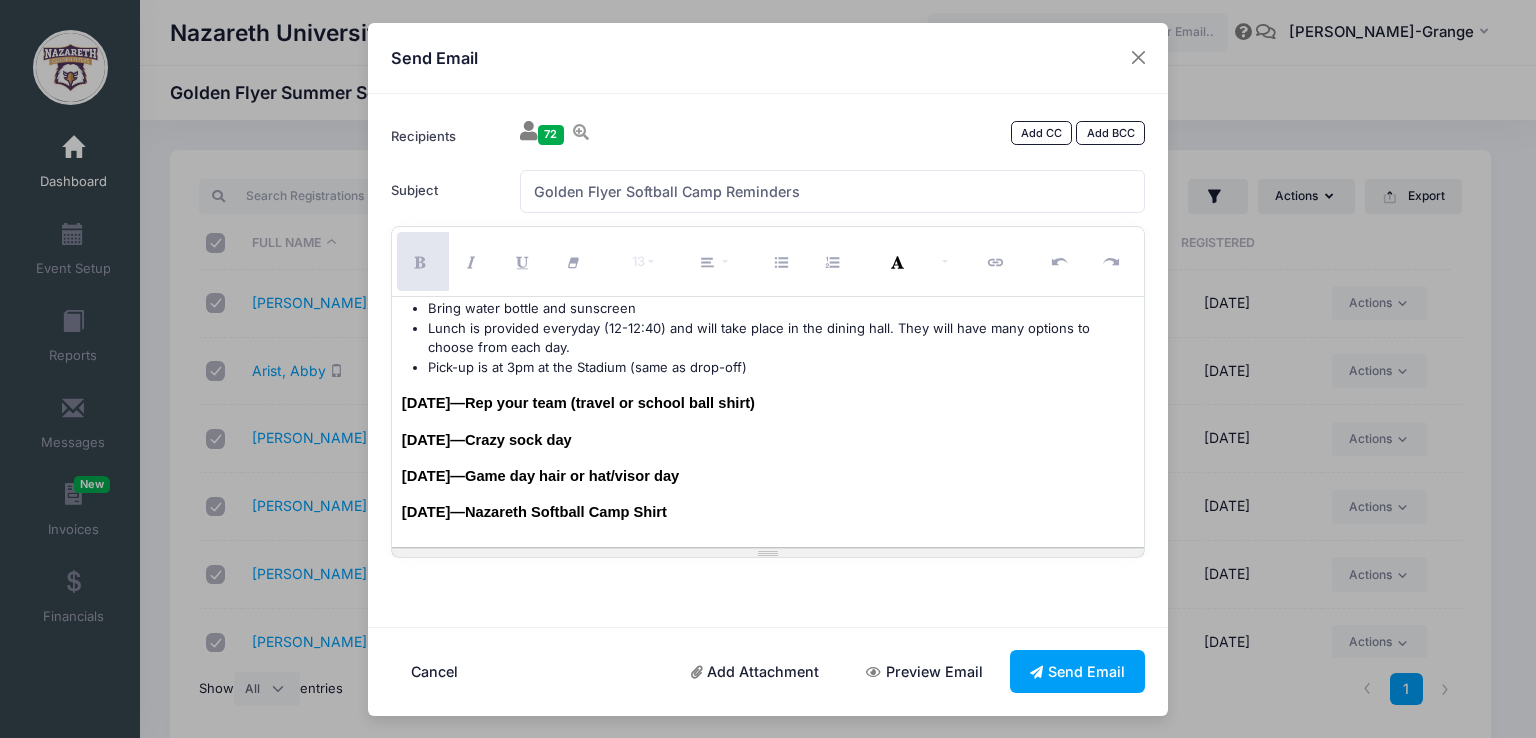 scroll, scrollTop: 164, scrollLeft: 0, axis: vertical 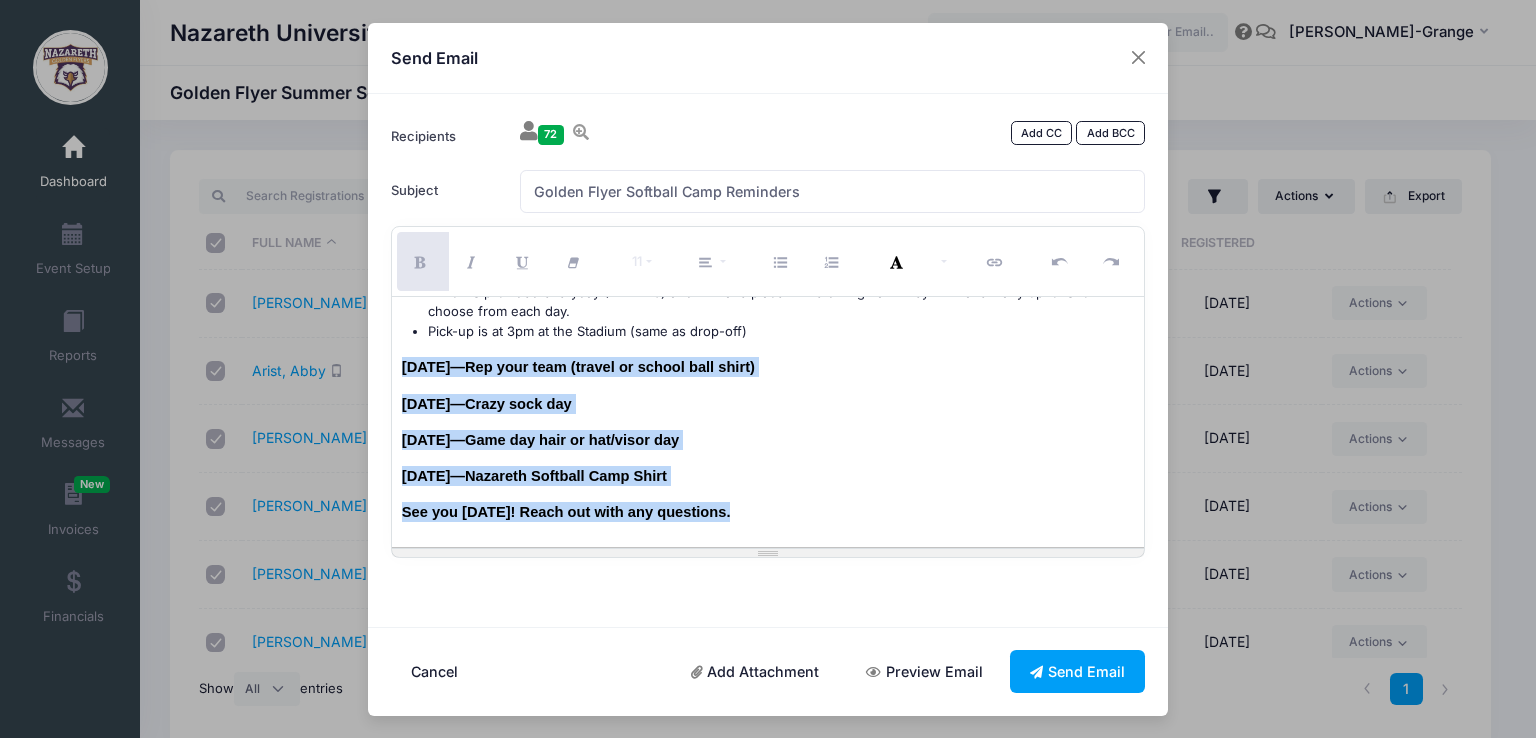 drag, startPoint x: 696, startPoint y: 509, endPoint x: 363, endPoint y: 366, distance: 362.40585 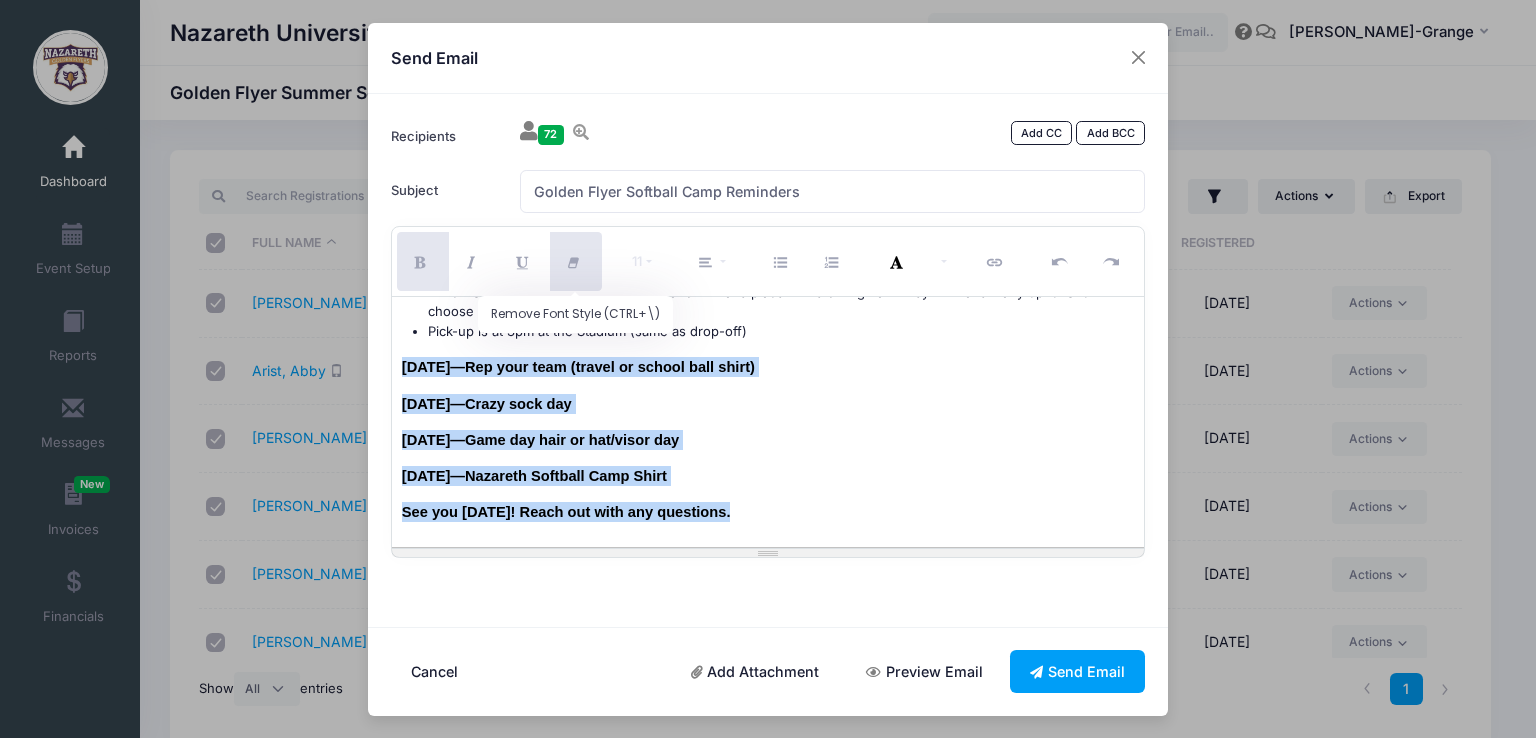 click 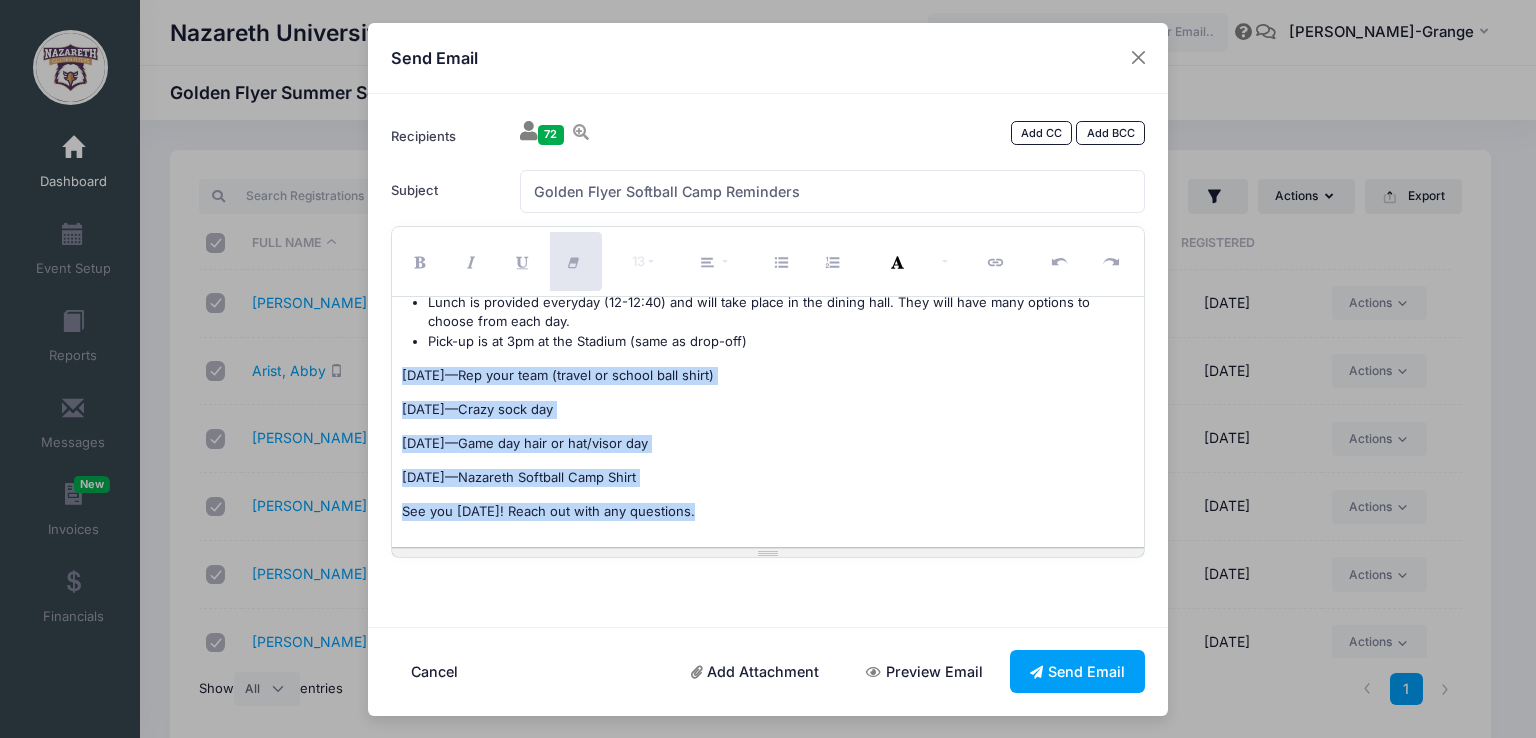 scroll, scrollTop: 189, scrollLeft: 0, axis: vertical 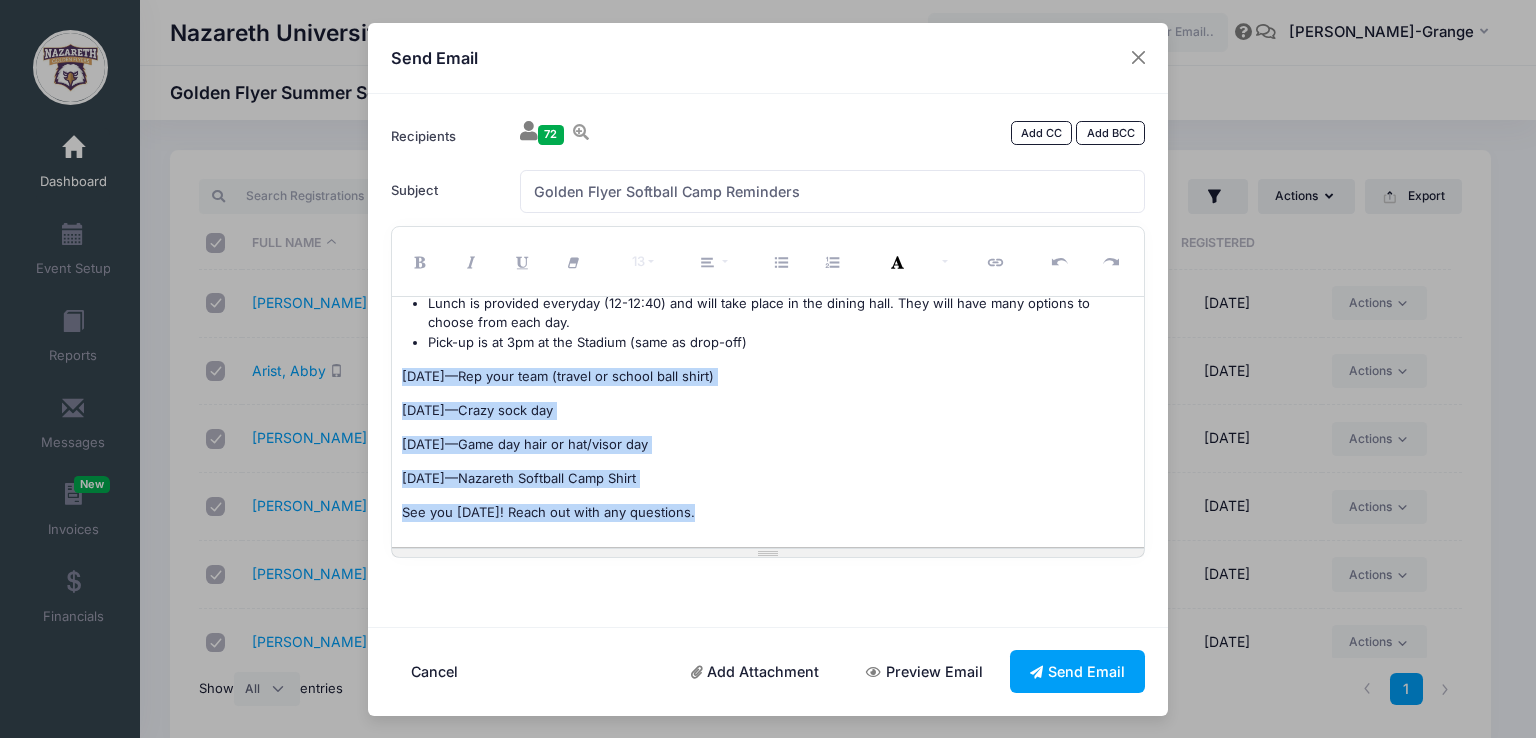 click on "[DATE]—Game day hair or hat/visor day" at bounding box center (768, 445) 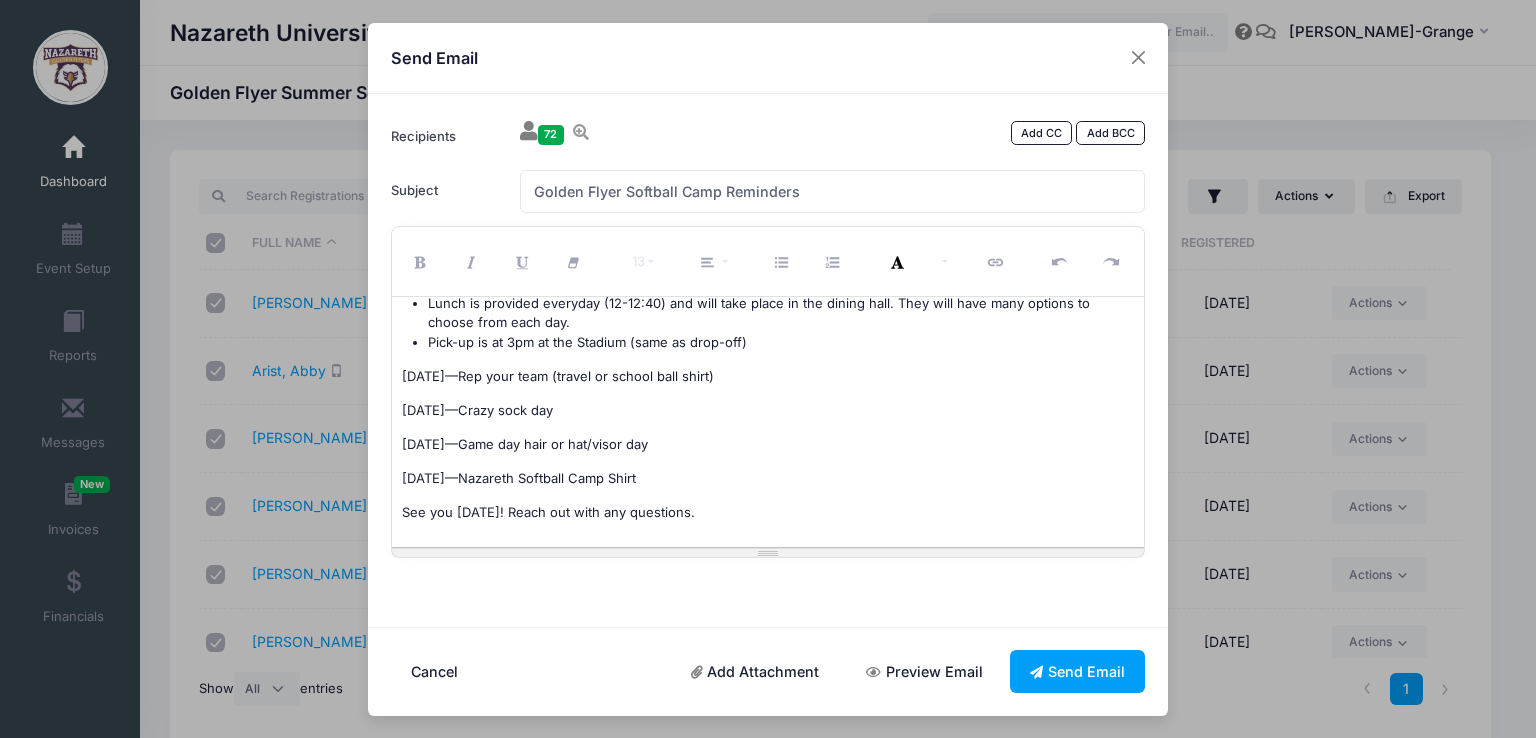 drag, startPoint x: 655, startPoint y: 477, endPoint x: 383, endPoint y: 365, distance: 294.15643 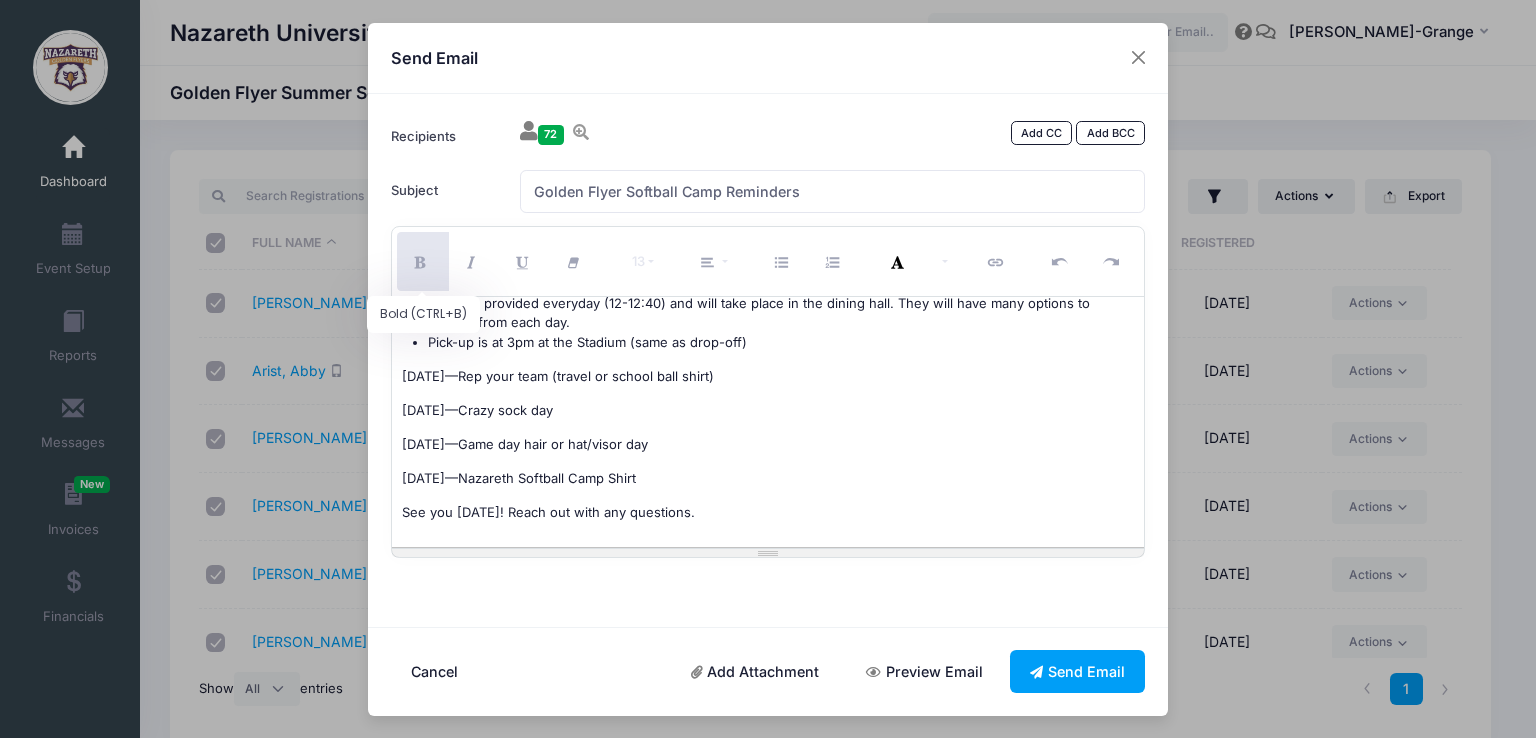 click at bounding box center [423, 261] 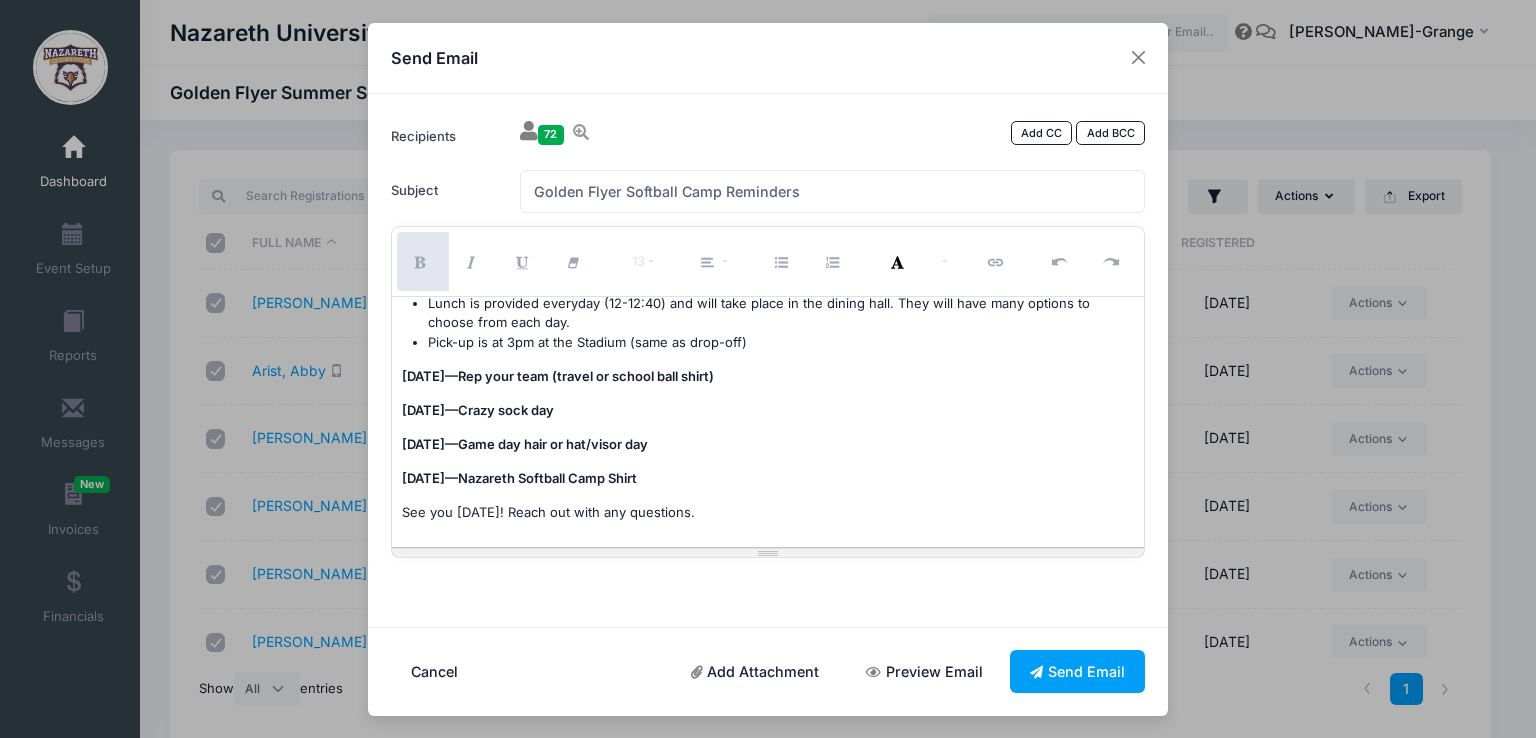 click on "See you [DATE]! Reach out with any questions." at bounding box center [768, 513] 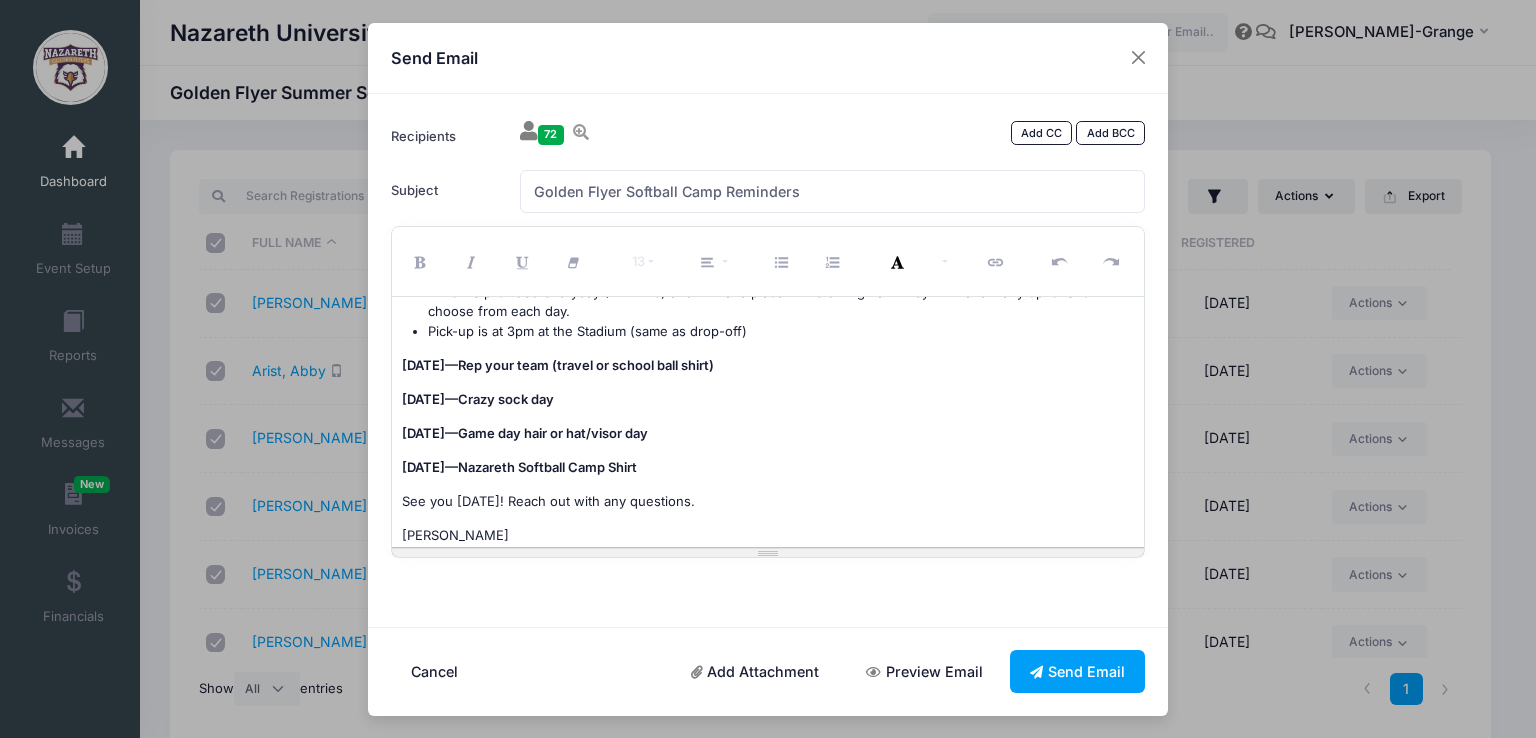 scroll, scrollTop: 234, scrollLeft: 0, axis: vertical 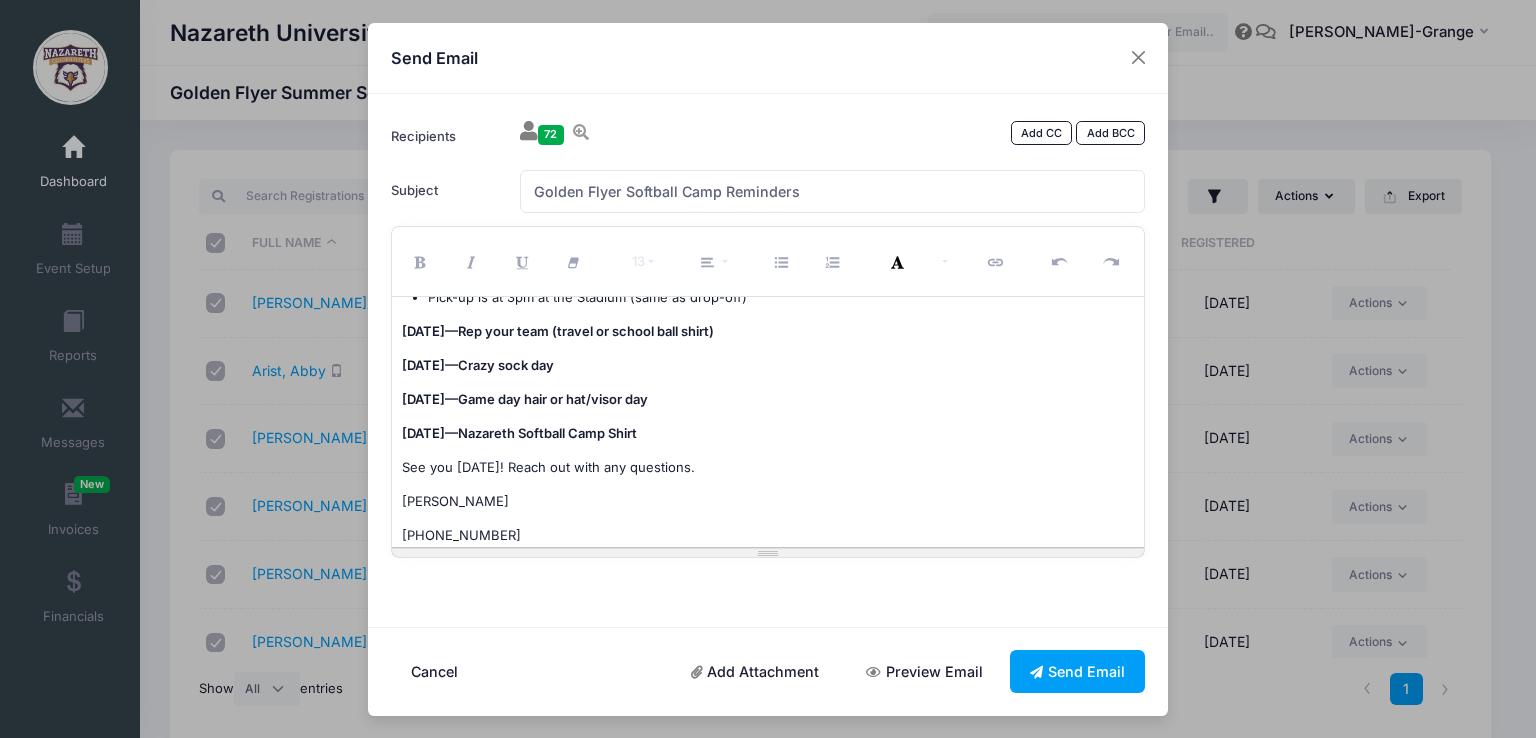 click on "Preview Email" at bounding box center [925, 671] 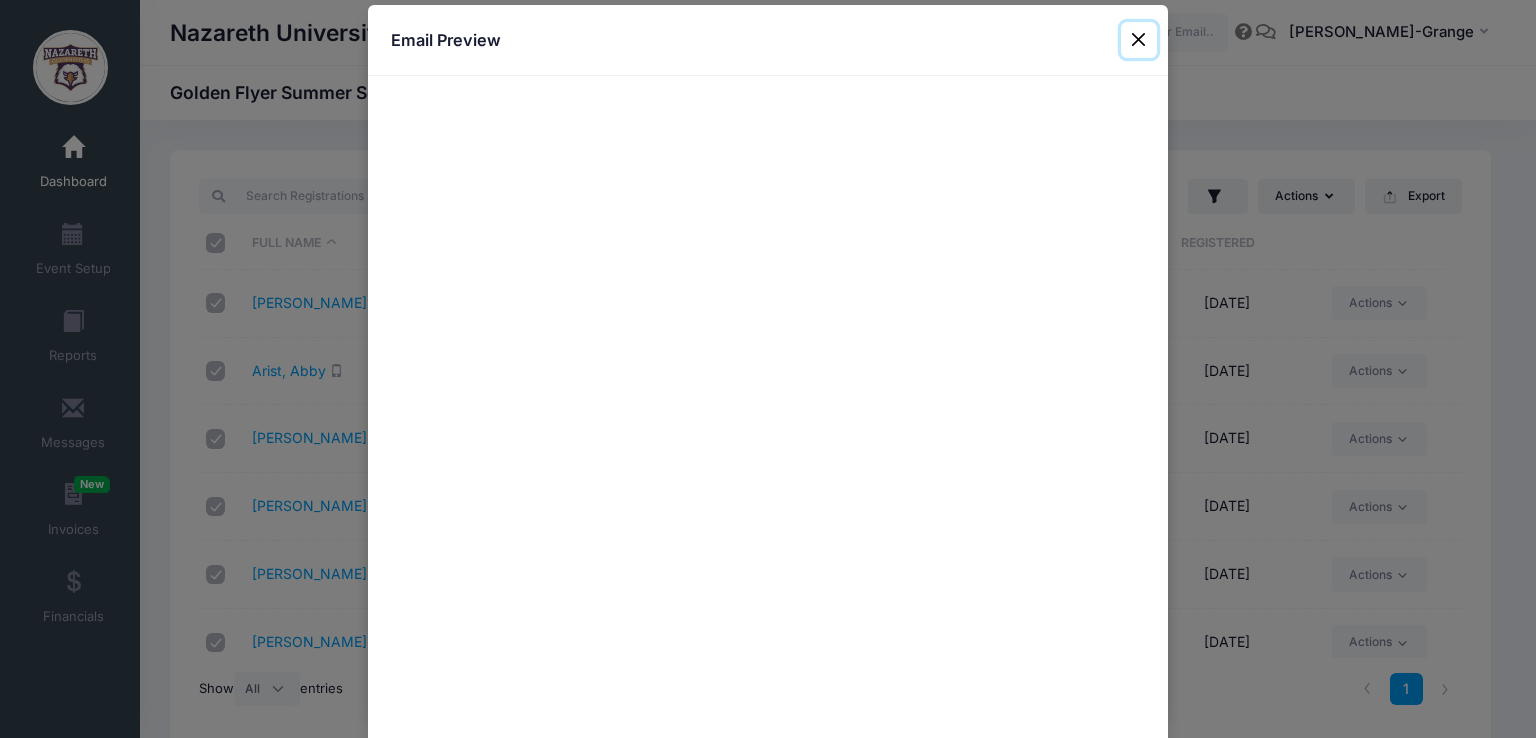 click at bounding box center (1139, 40) 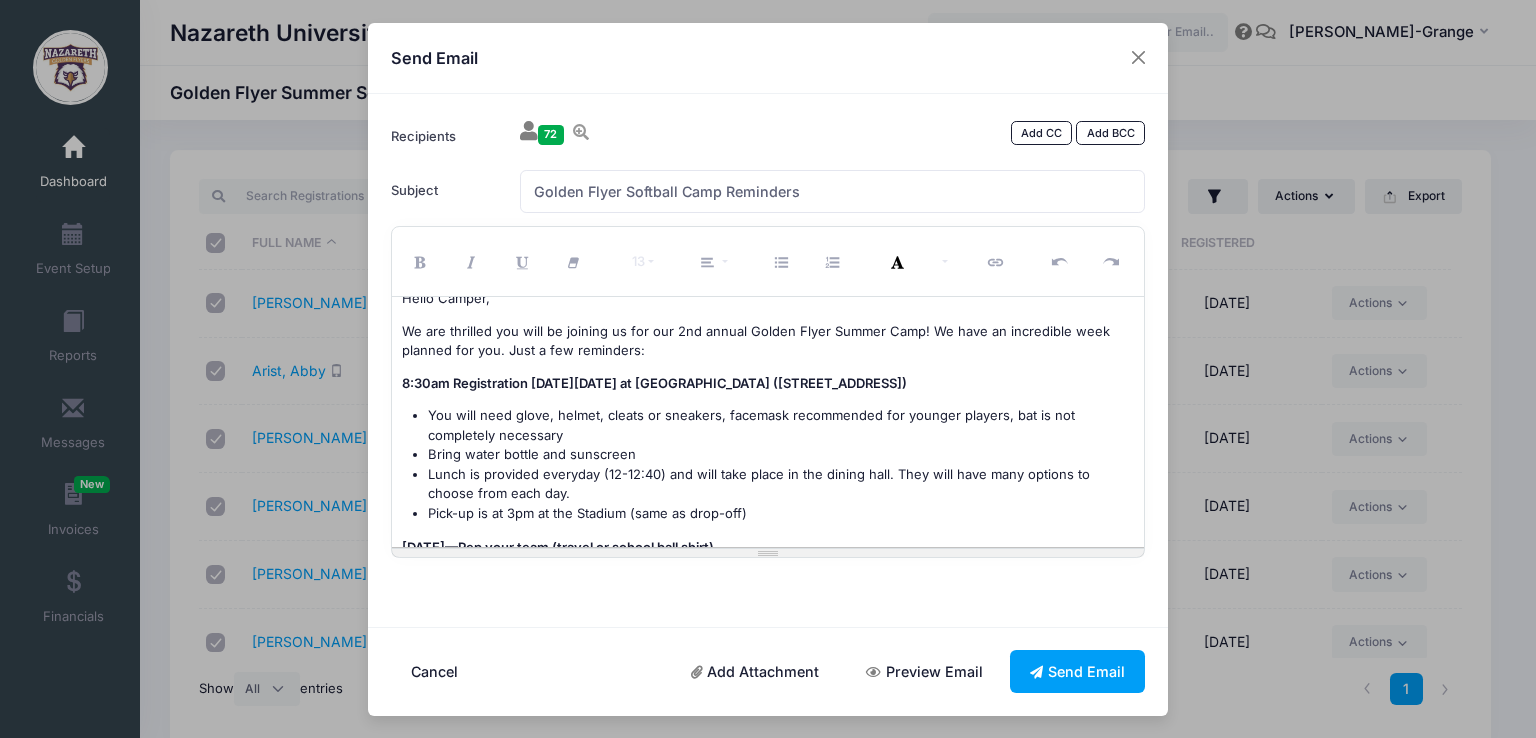 scroll, scrollTop: 16, scrollLeft: 0, axis: vertical 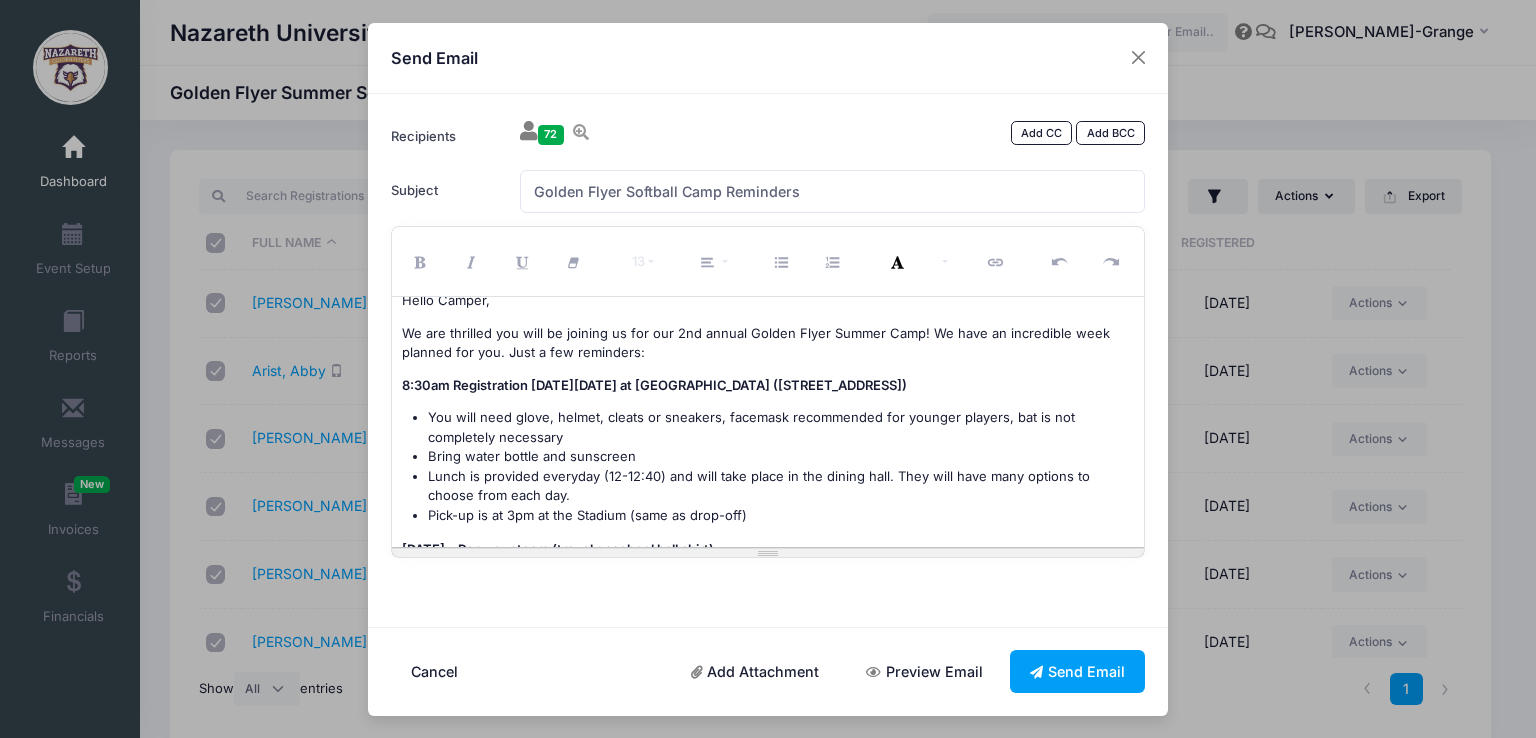 click on "Lunch is provided everyday (12-12:40) and will take place in the dining hall. They will have many options to choose from each day." at bounding box center (781, 486) 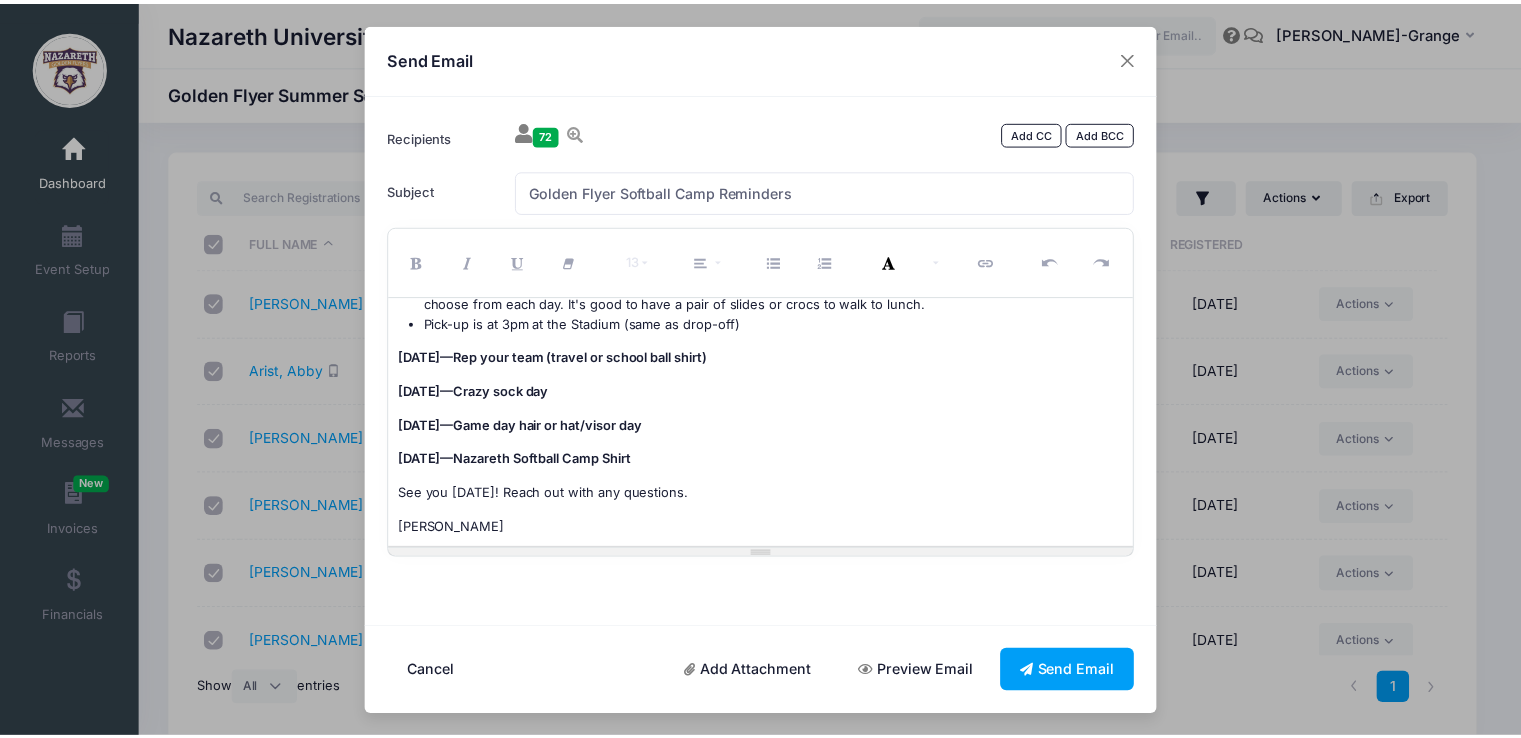 scroll, scrollTop: 256, scrollLeft: 0, axis: vertical 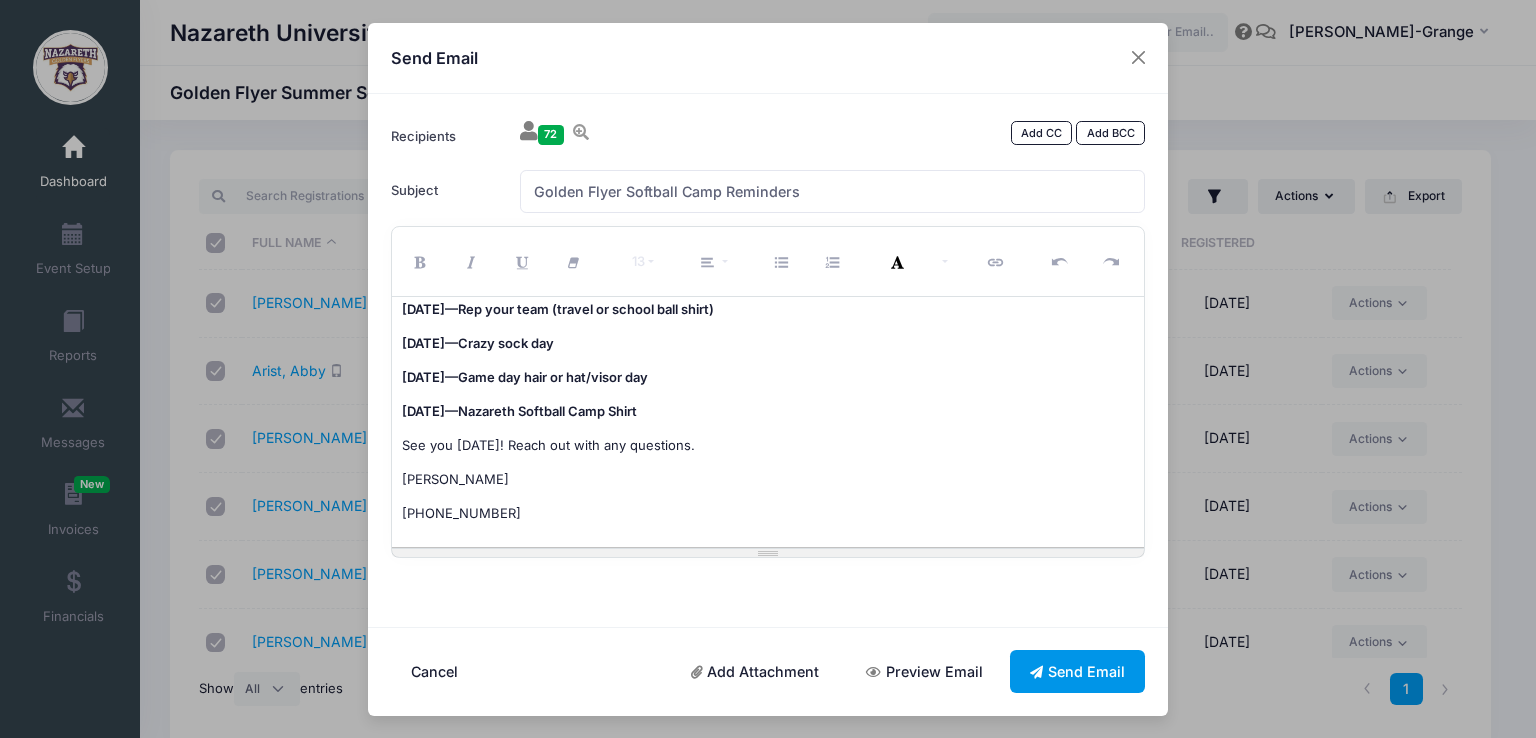 click on "Send Email" at bounding box center (1078, 671) 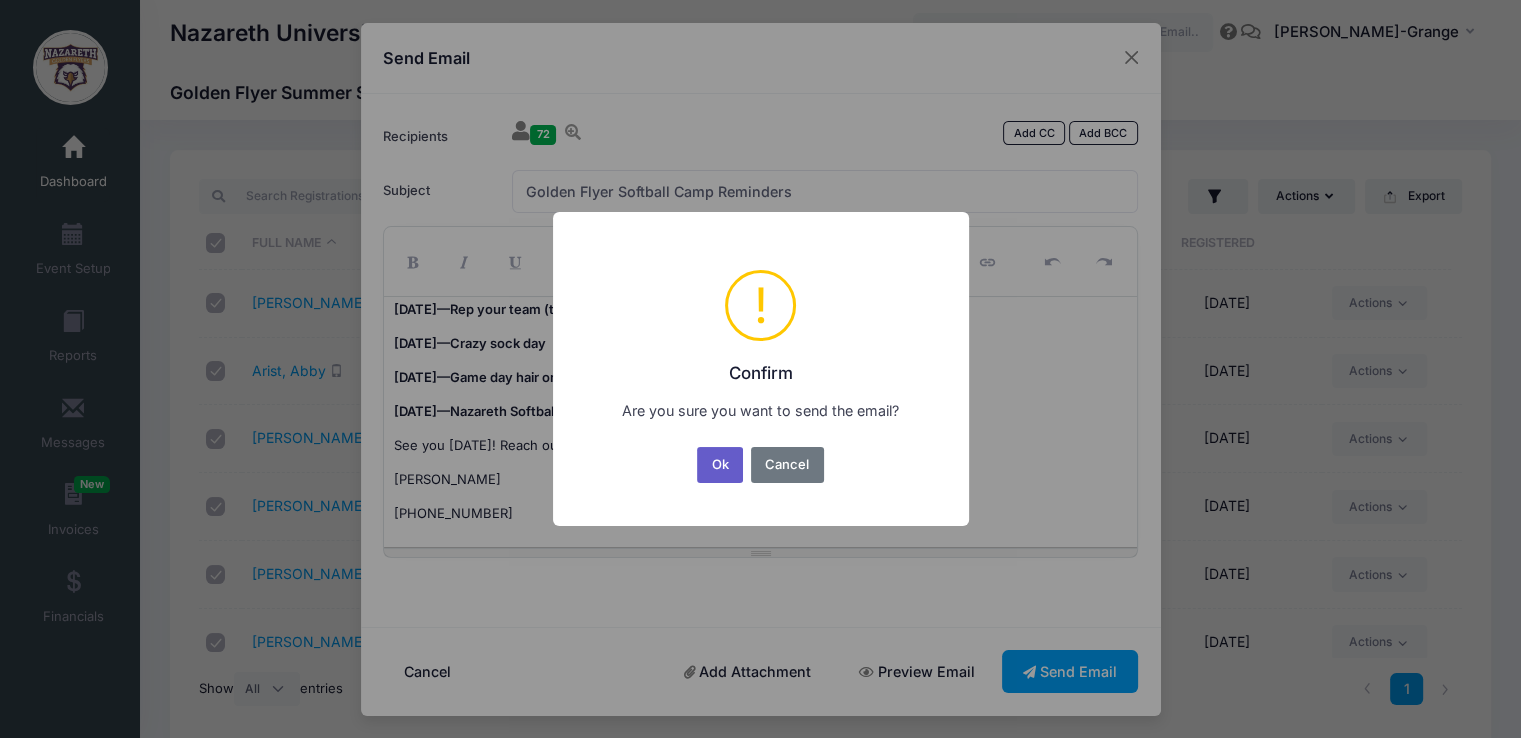 click on "Ok" at bounding box center (720, 465) 